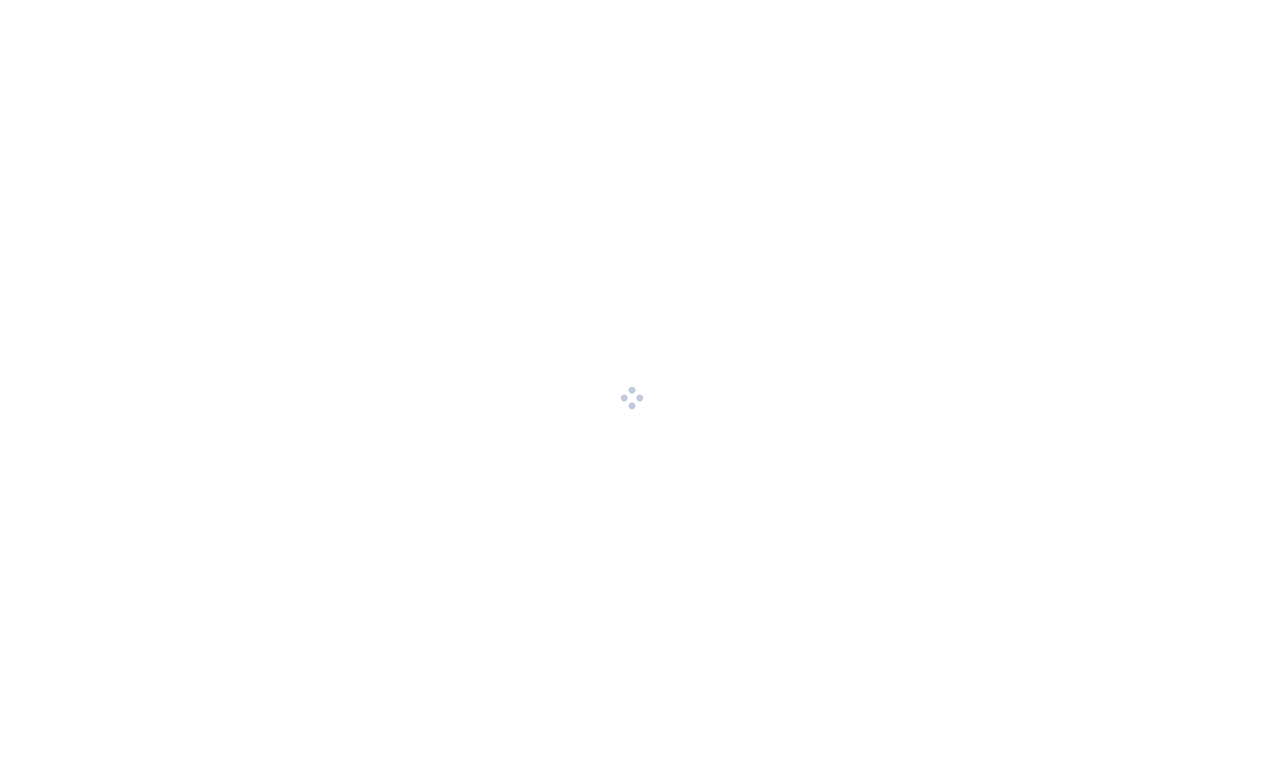 scroll, scrollTop: 0, scrollLeft: 0, axis: both 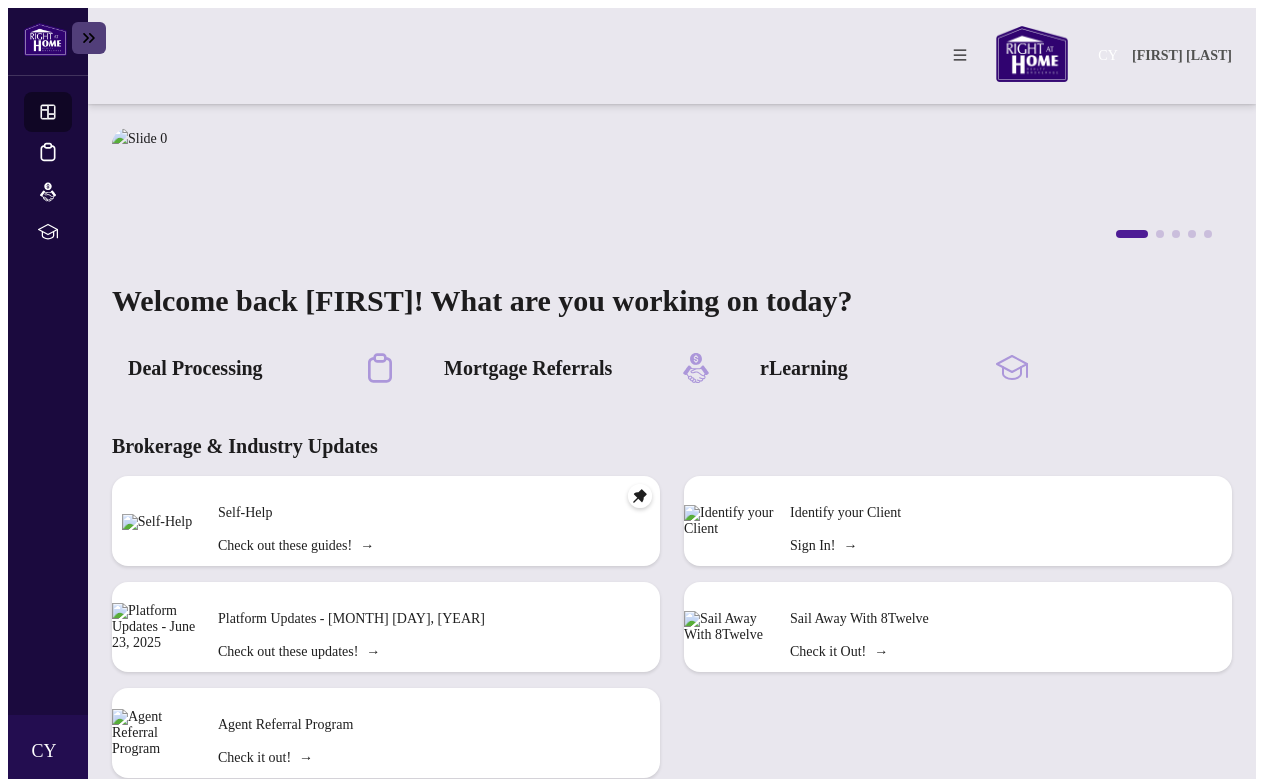 click at bounding box center [157, 522] 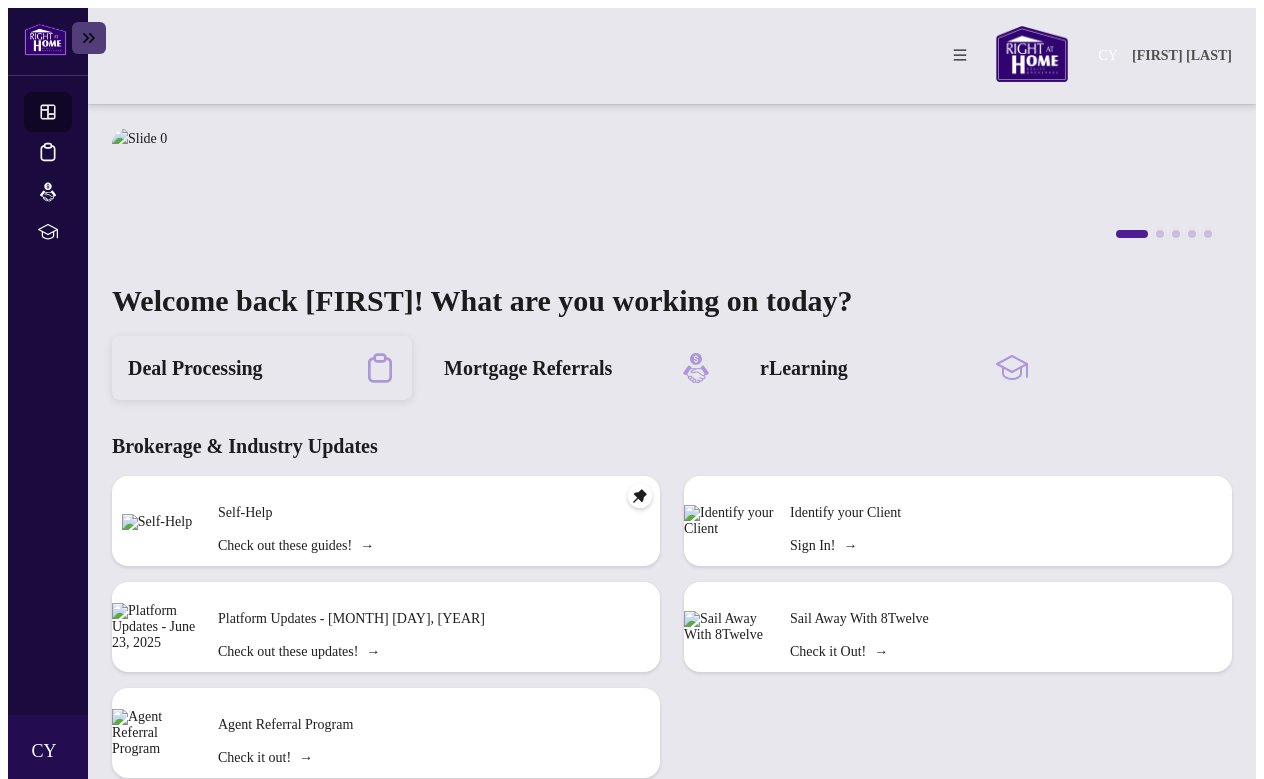 click on "Deal Processing" at bounding box center [195, 368] 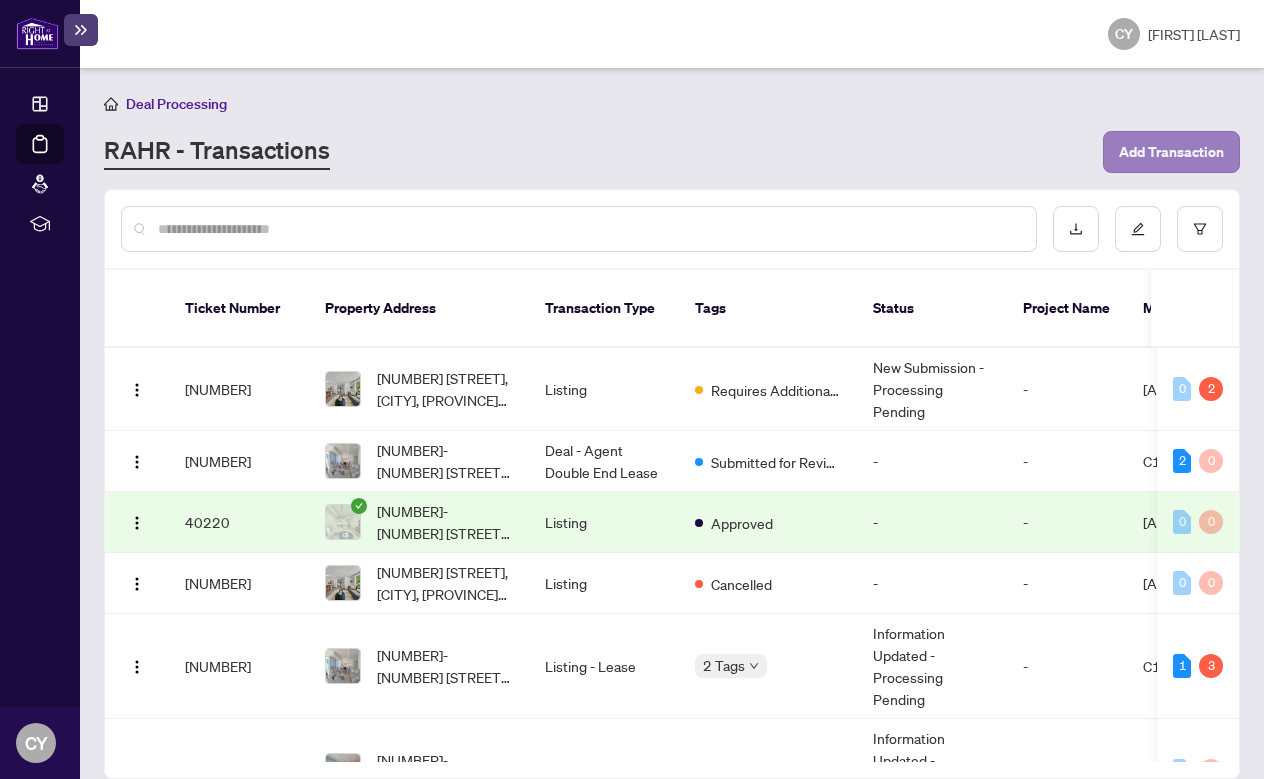 click on "Add Transaction" at bounding box center [1171, 152] 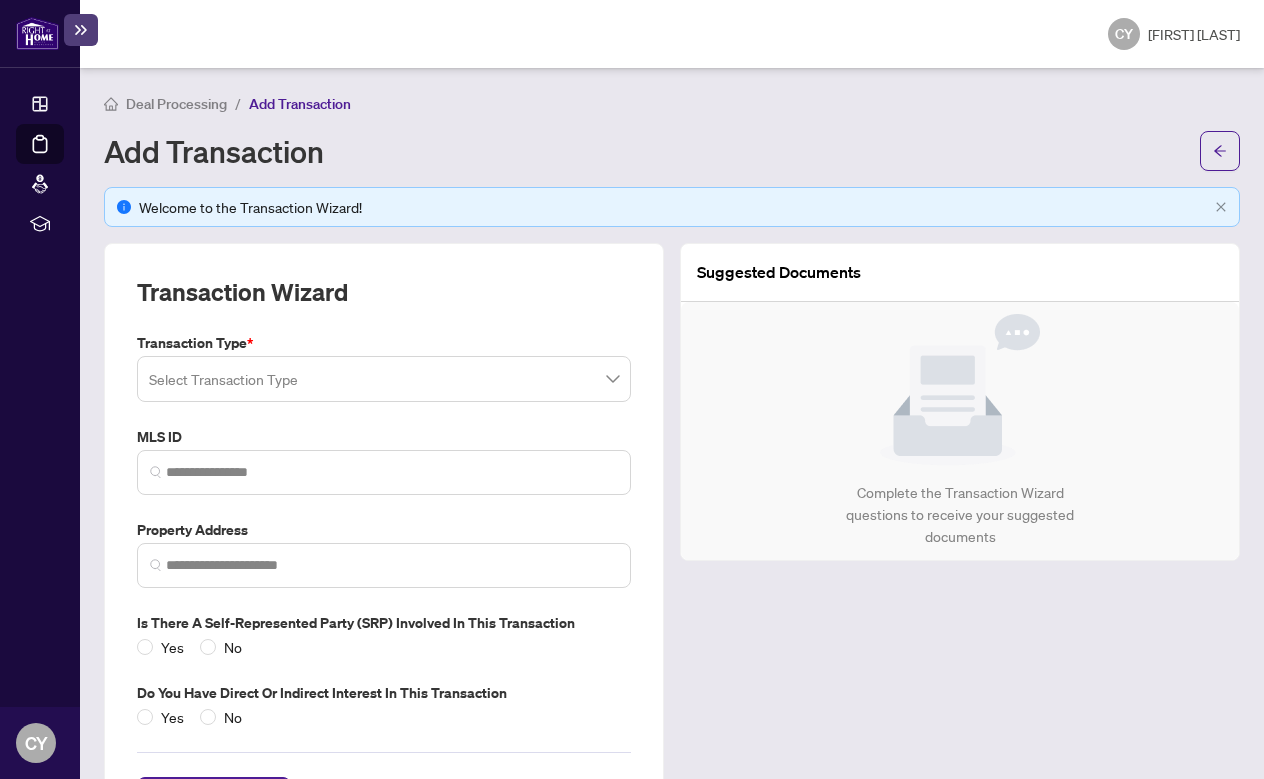 click at bounding box center [384, 379] 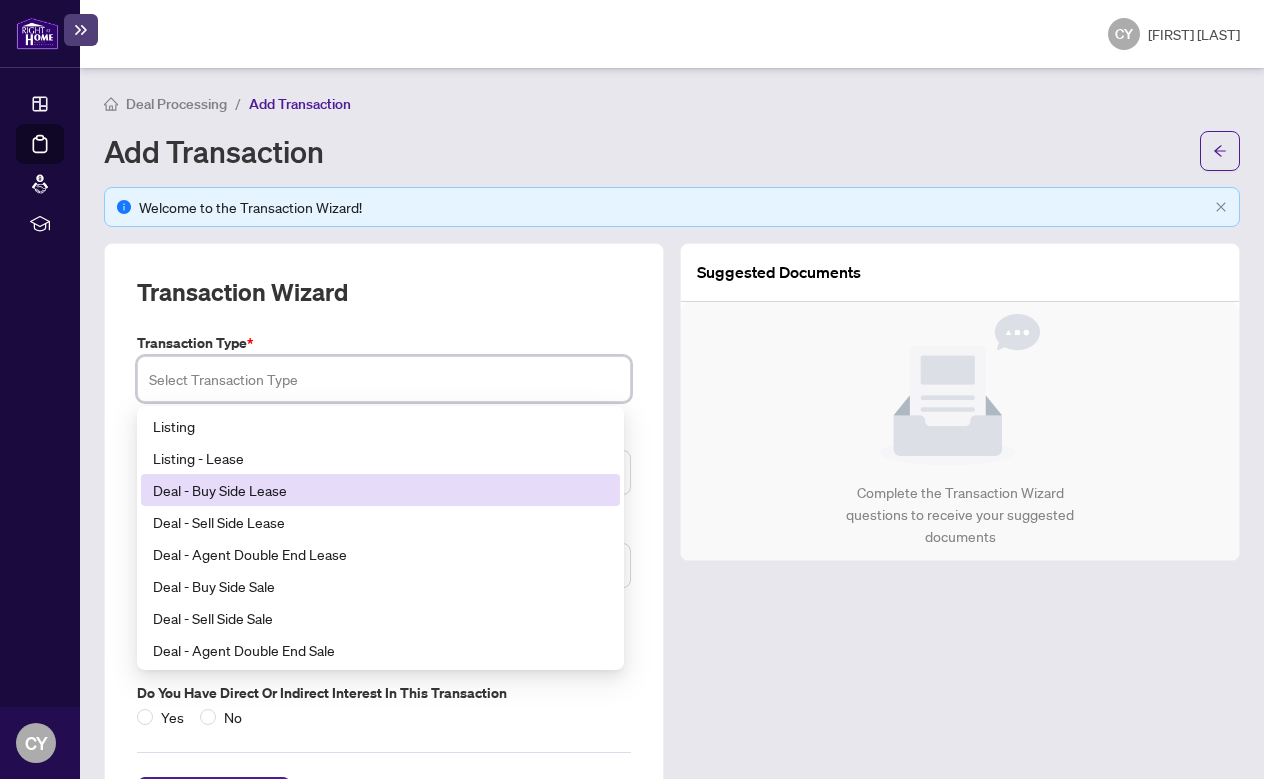 click on "Deal - Buy Side Lease" at bounding box center [380, 490] 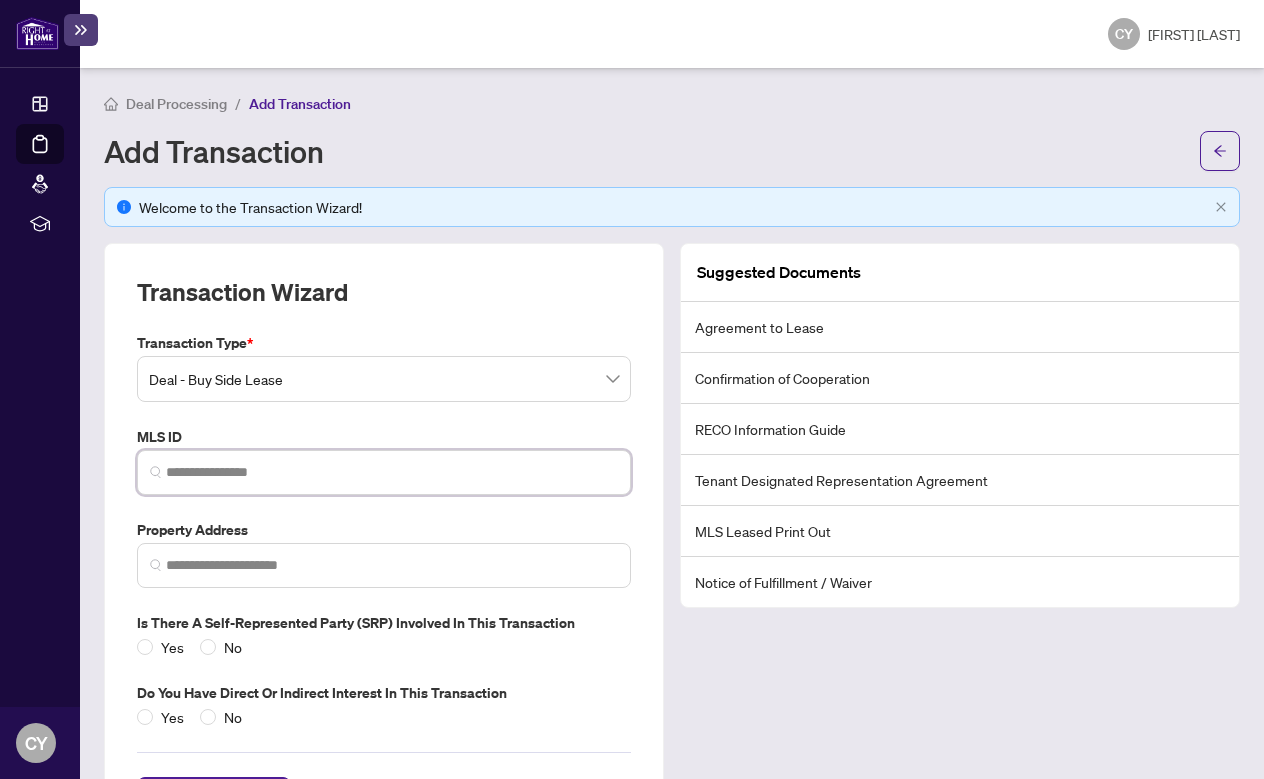 click at bounding box center (392, 472) 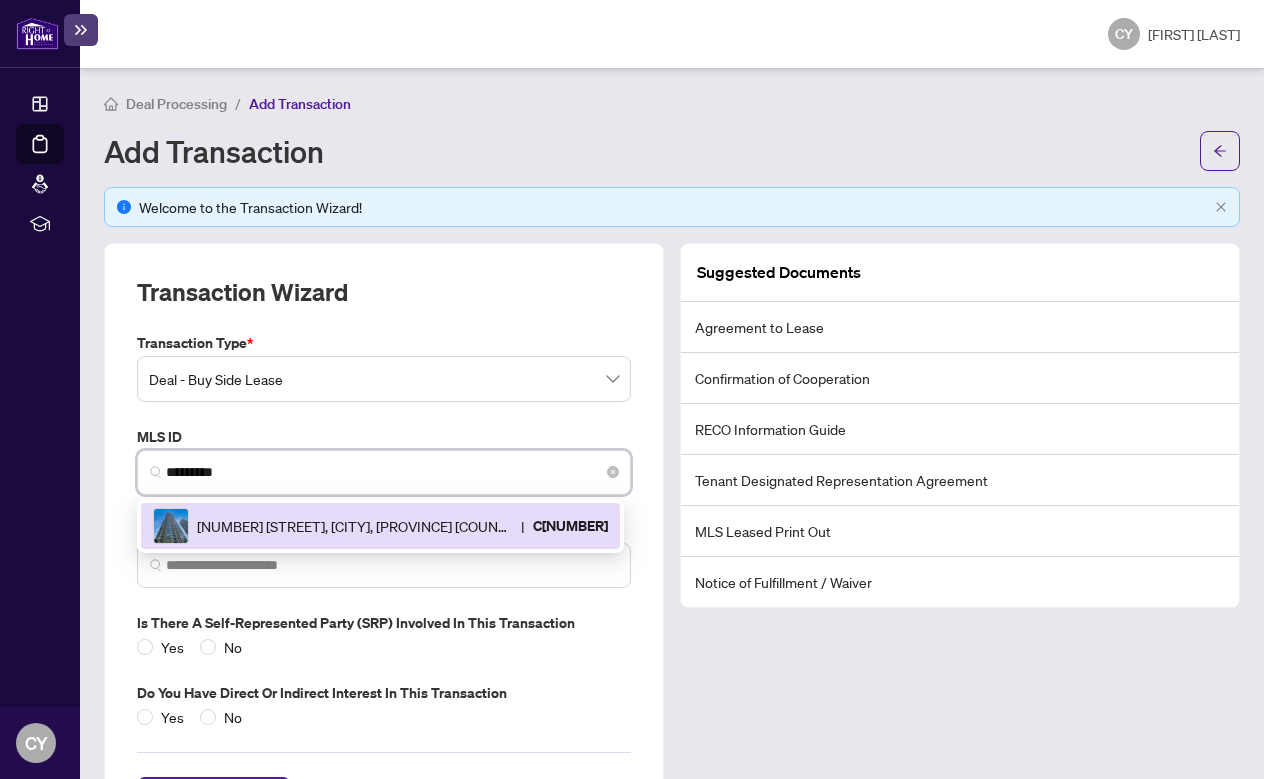 click on "[NUMBER] [STREET], [CITY], [PROVINCE] [COUNTRY]" at bounding box center (355, 526) 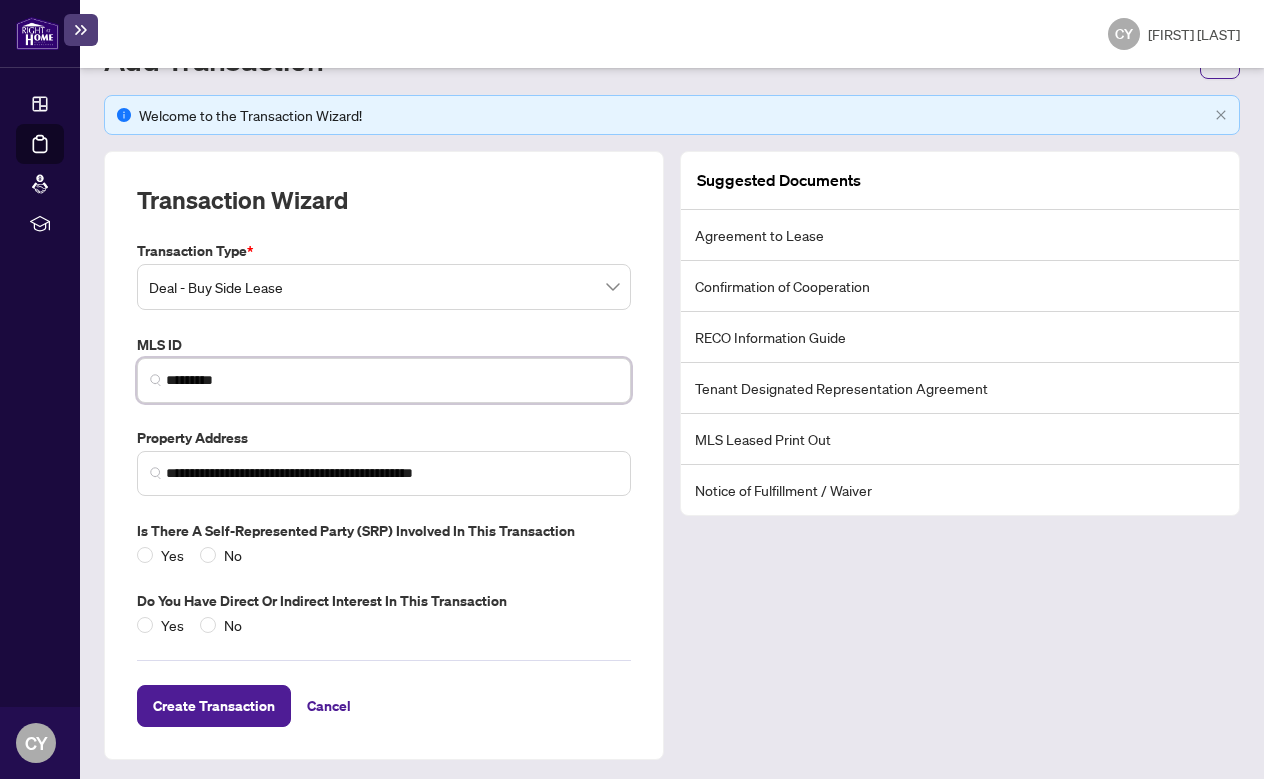 scroll, scrollTop: 91, scrollLeft: 0, axis: vertical 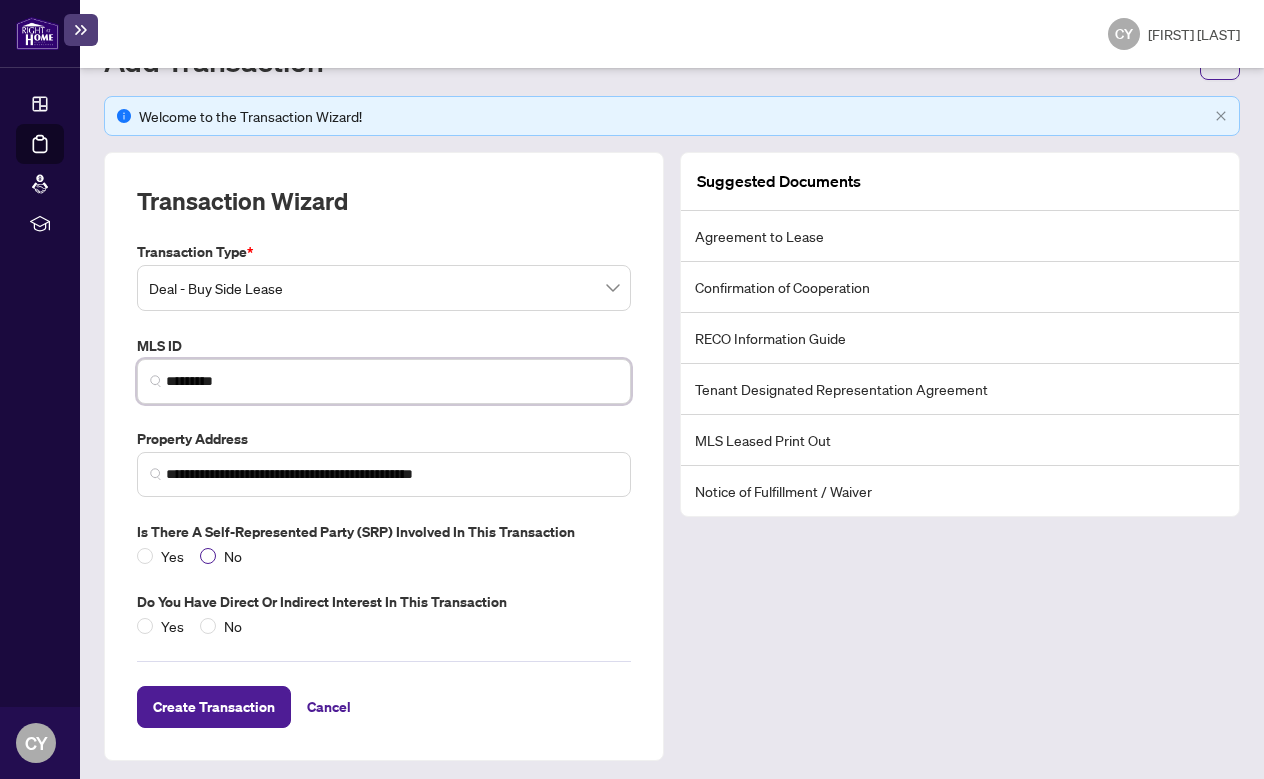 type on "*********" 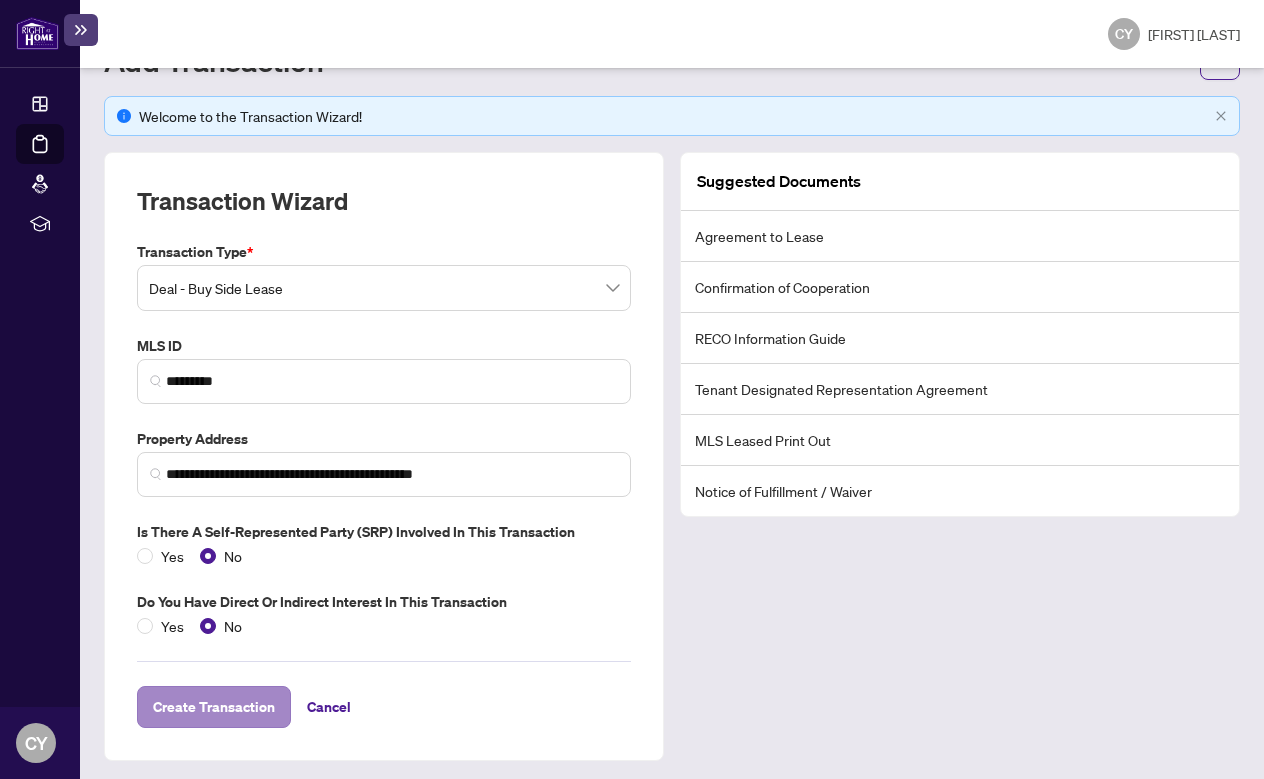 click on "Create Transaction" at bounding box center [214, 707] 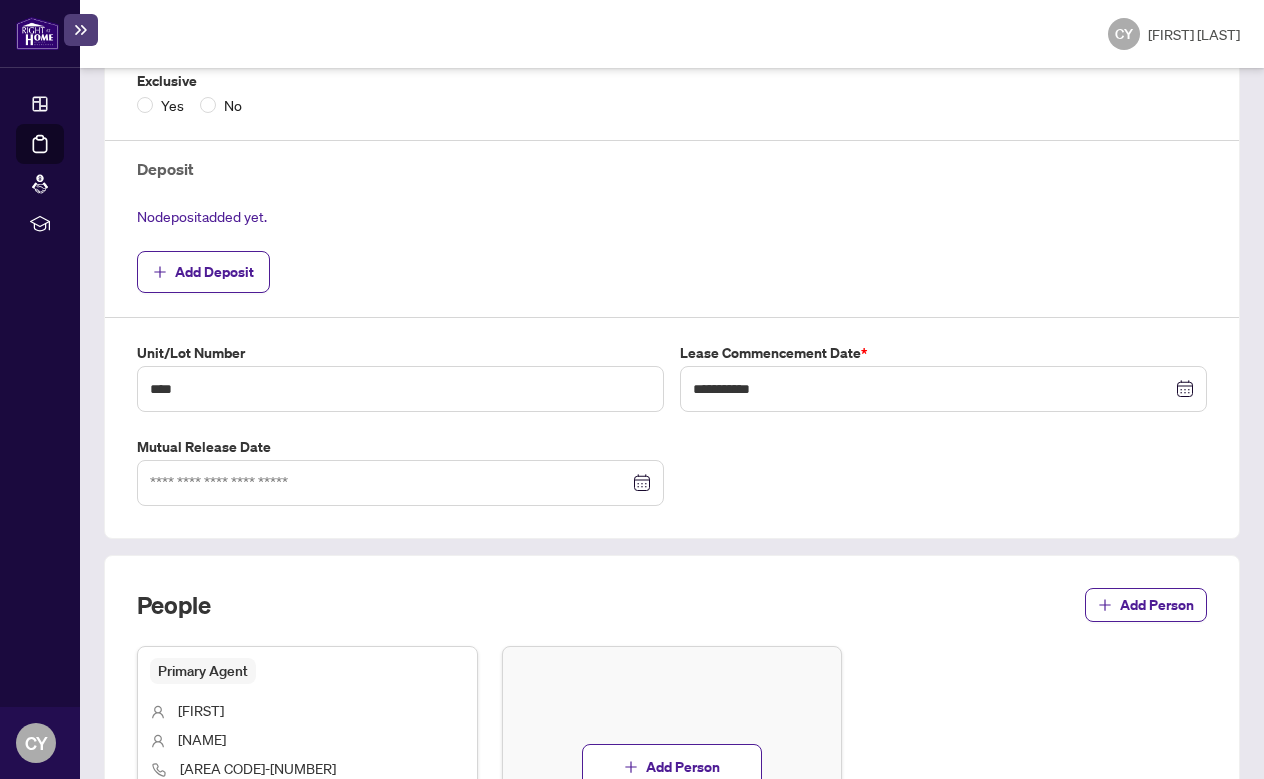 scroll, scrollTop: 838, scrollLeft: 0, axis: vertical 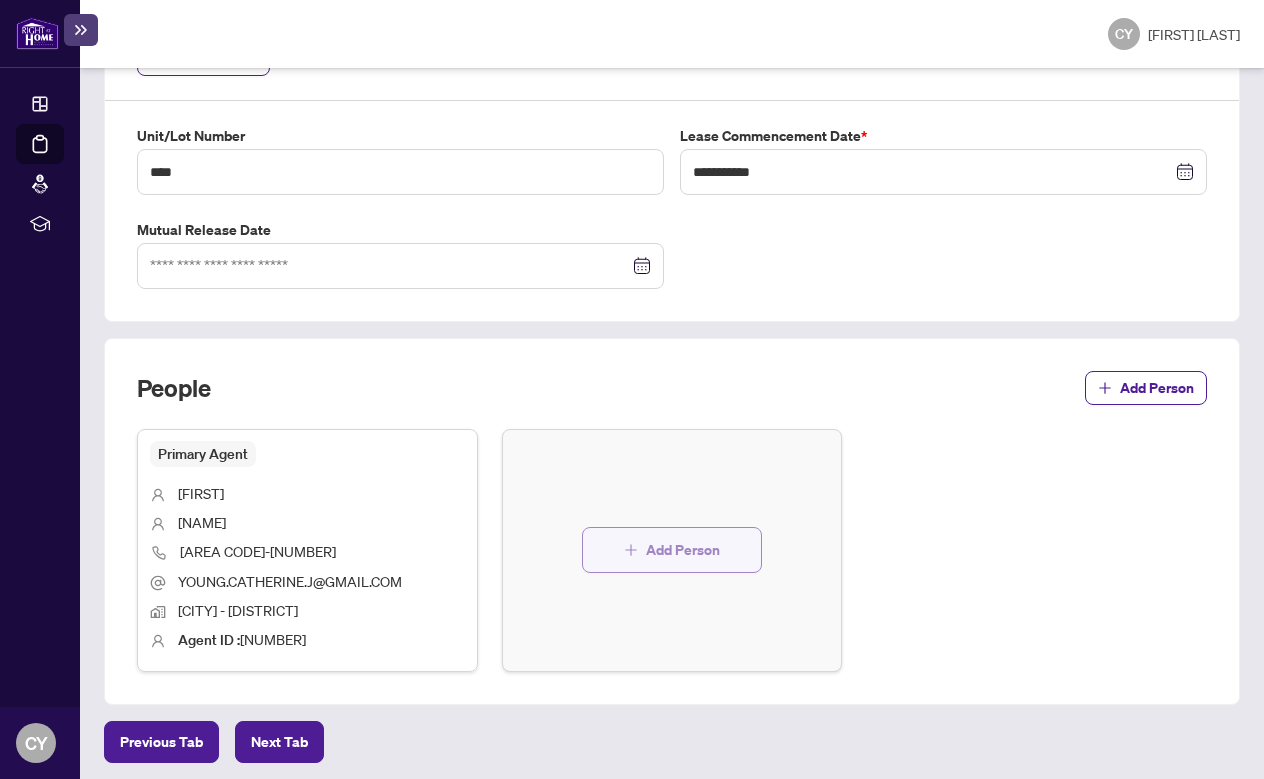 click on "Add Person" at bounding box center (672, 550) 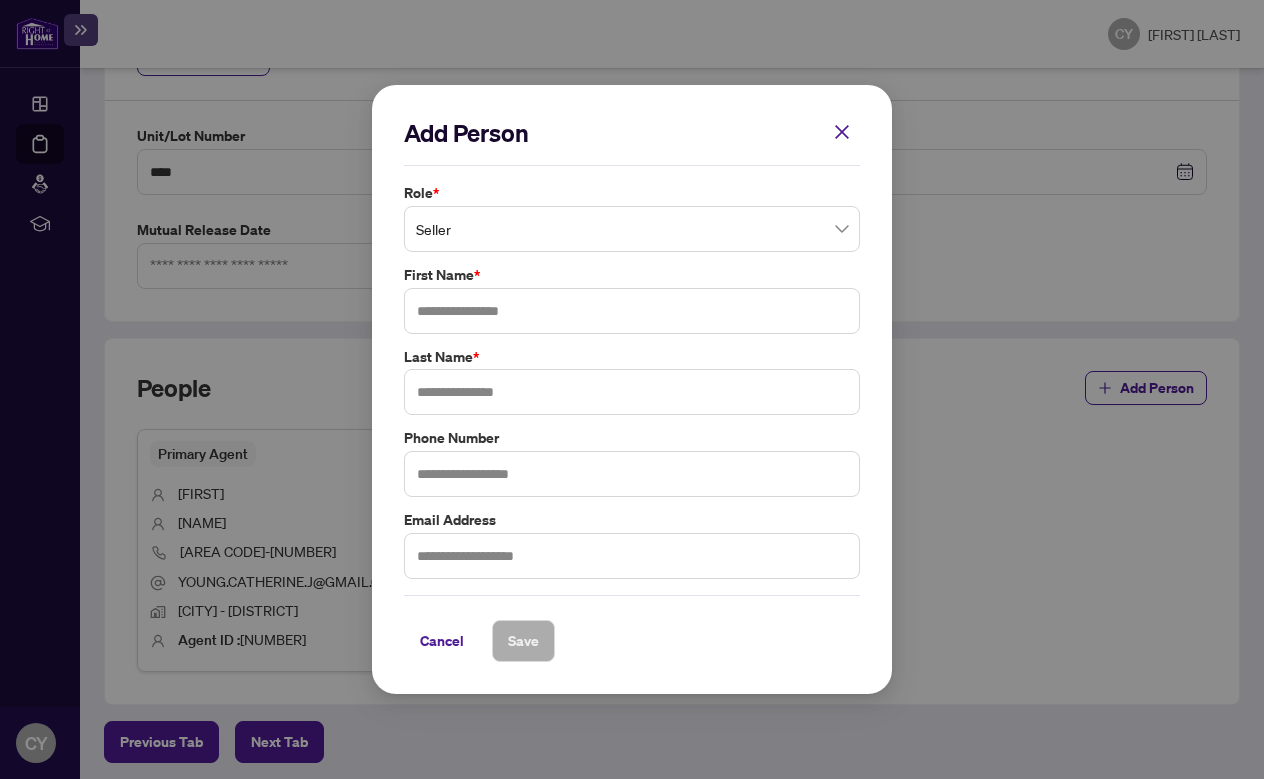 click on "Seller" at bounding box center [632, 229] 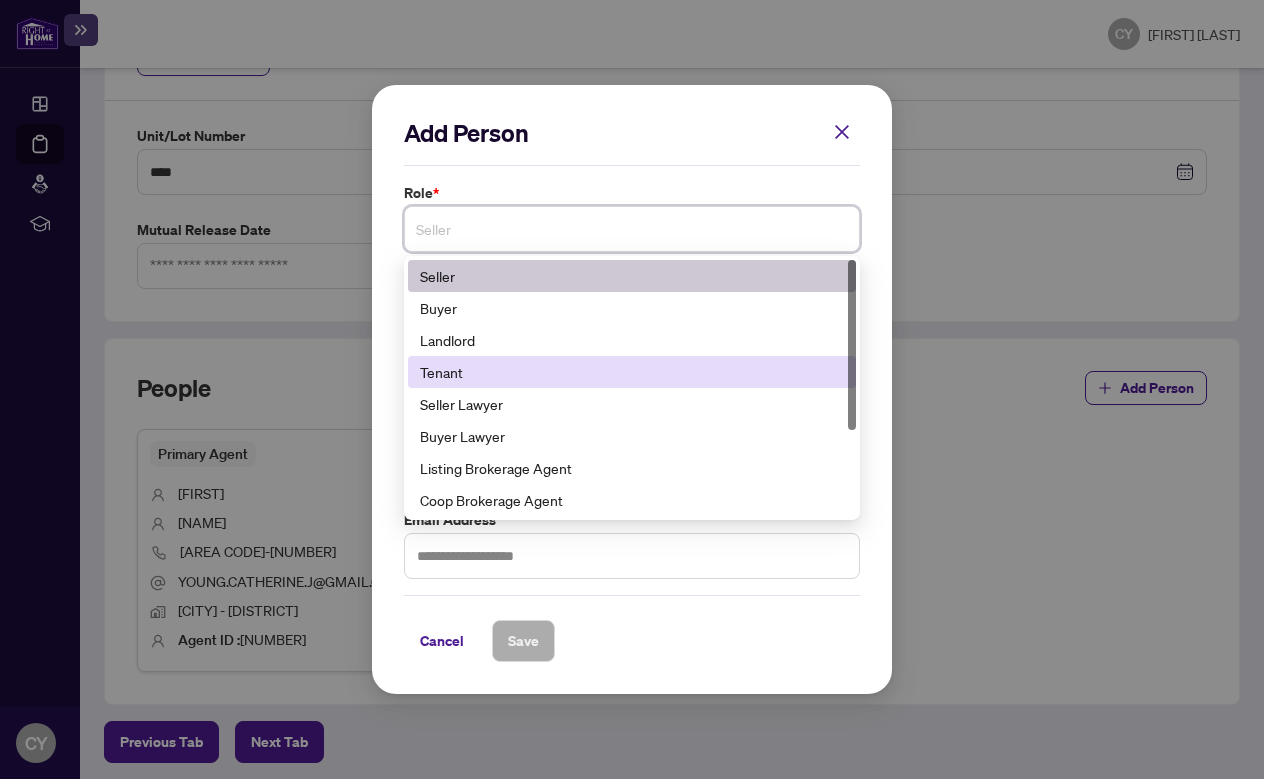 click on "Tenant" at bounding box center [632, 372] 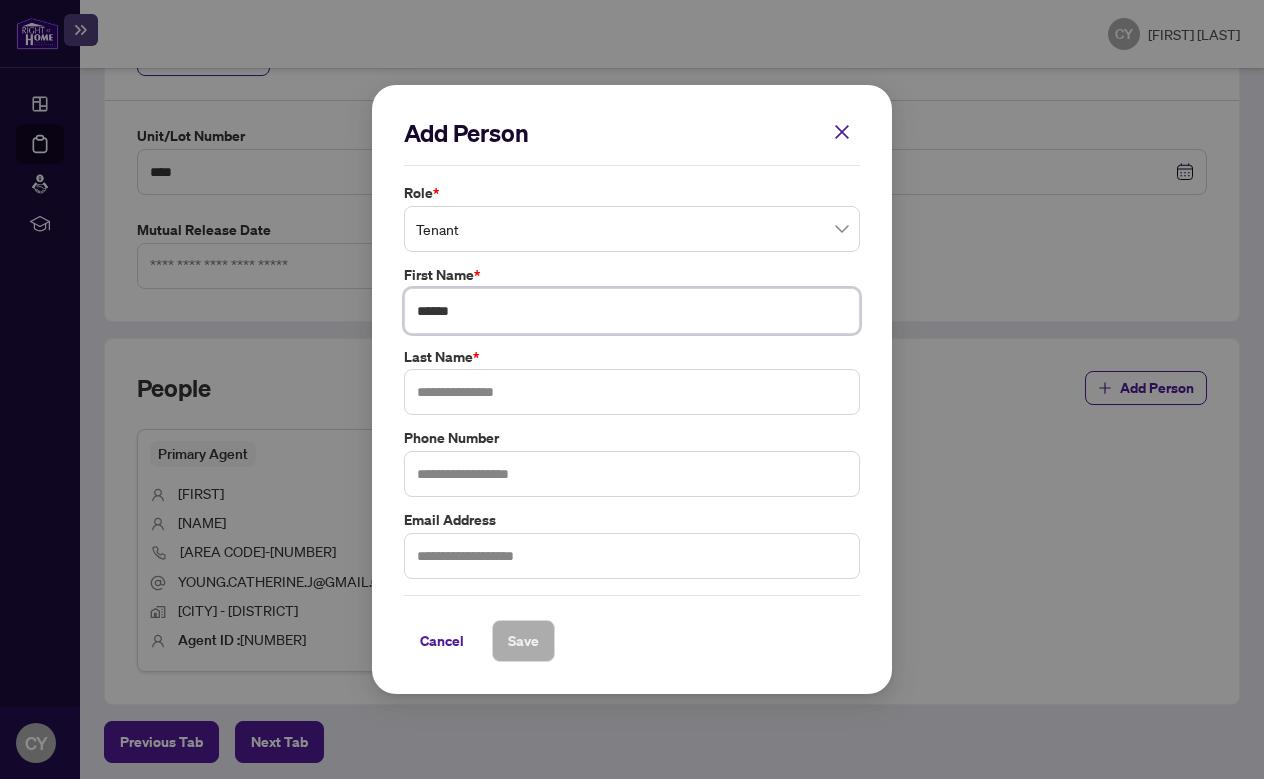 type on "******" 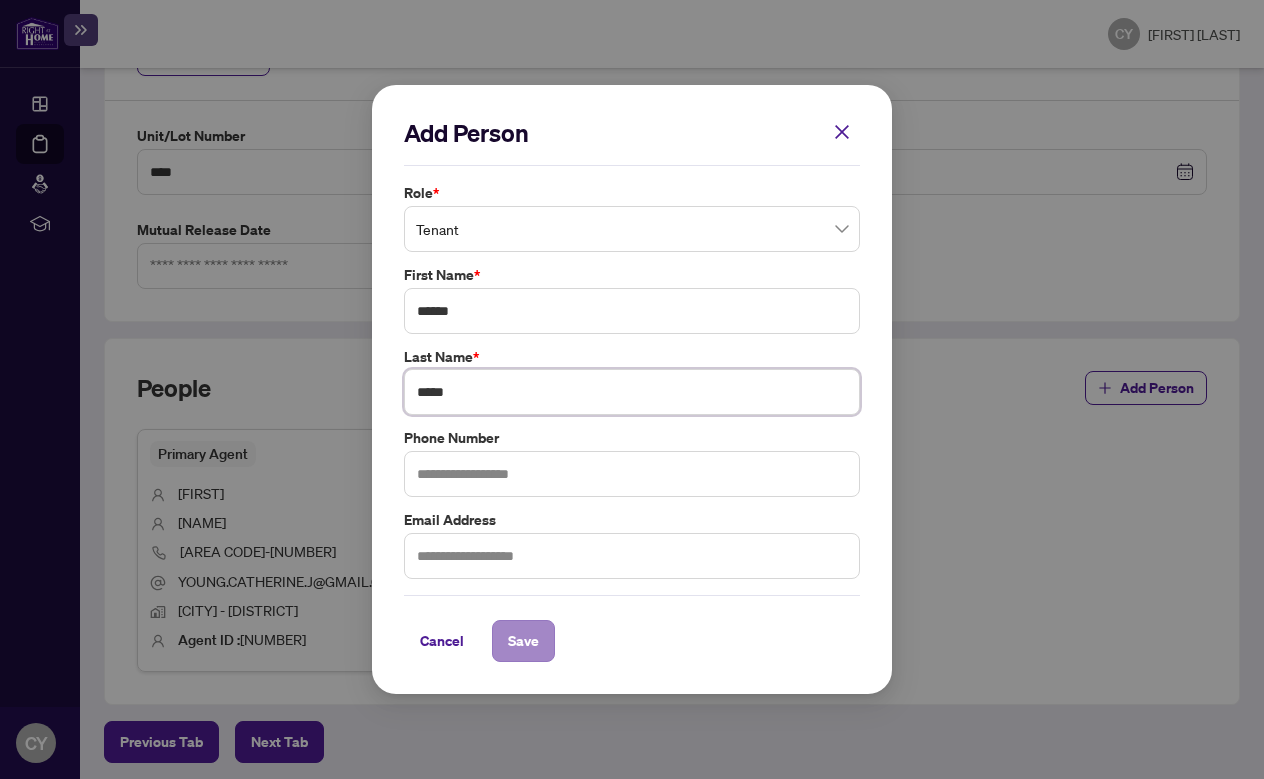 type on "*****" 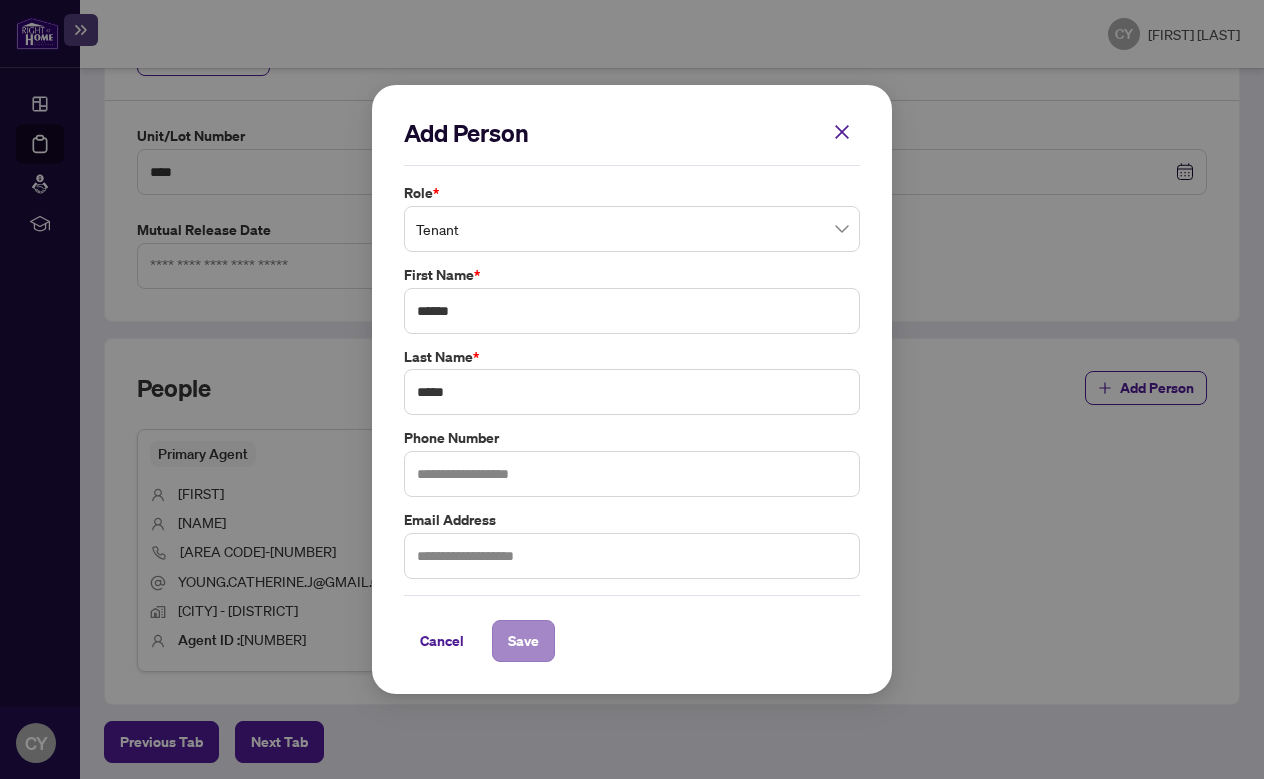click on "Save" at bounding box center (523, 641) 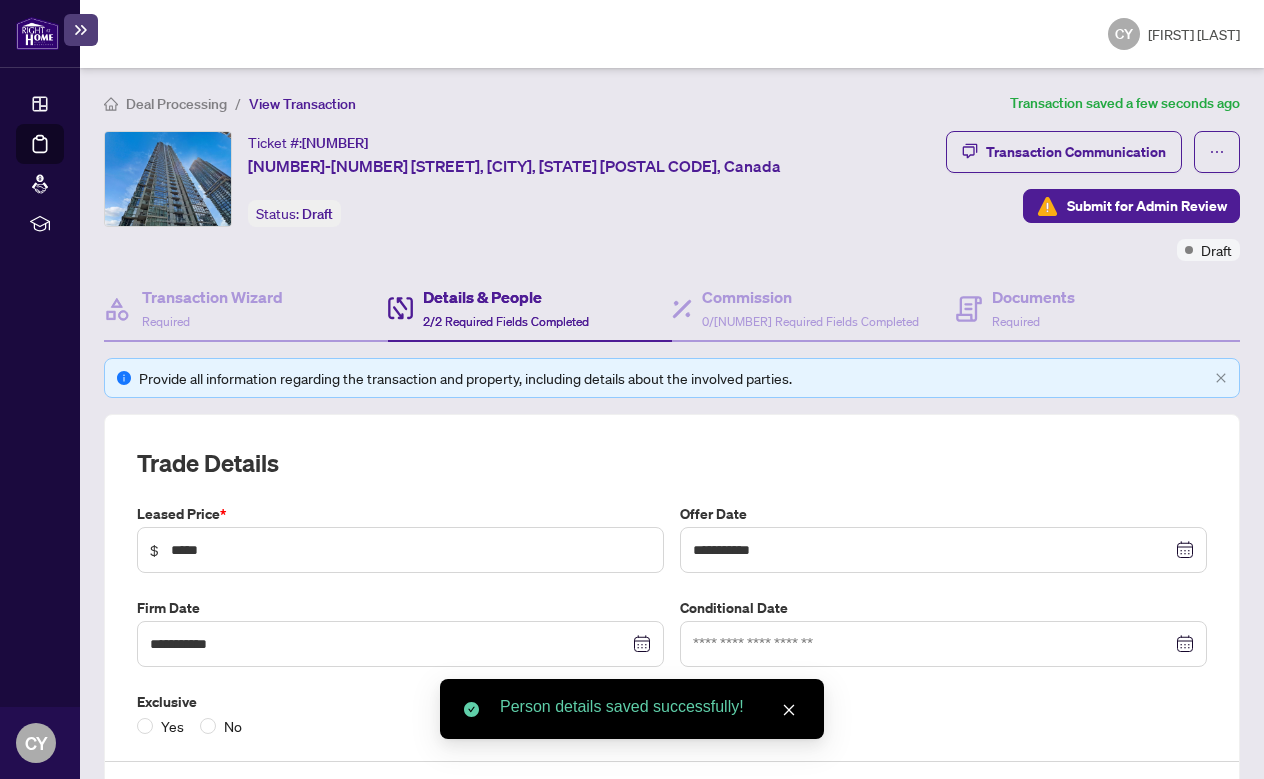 scroll, scrollTop: 0, scrollLeft: 0, axis: both 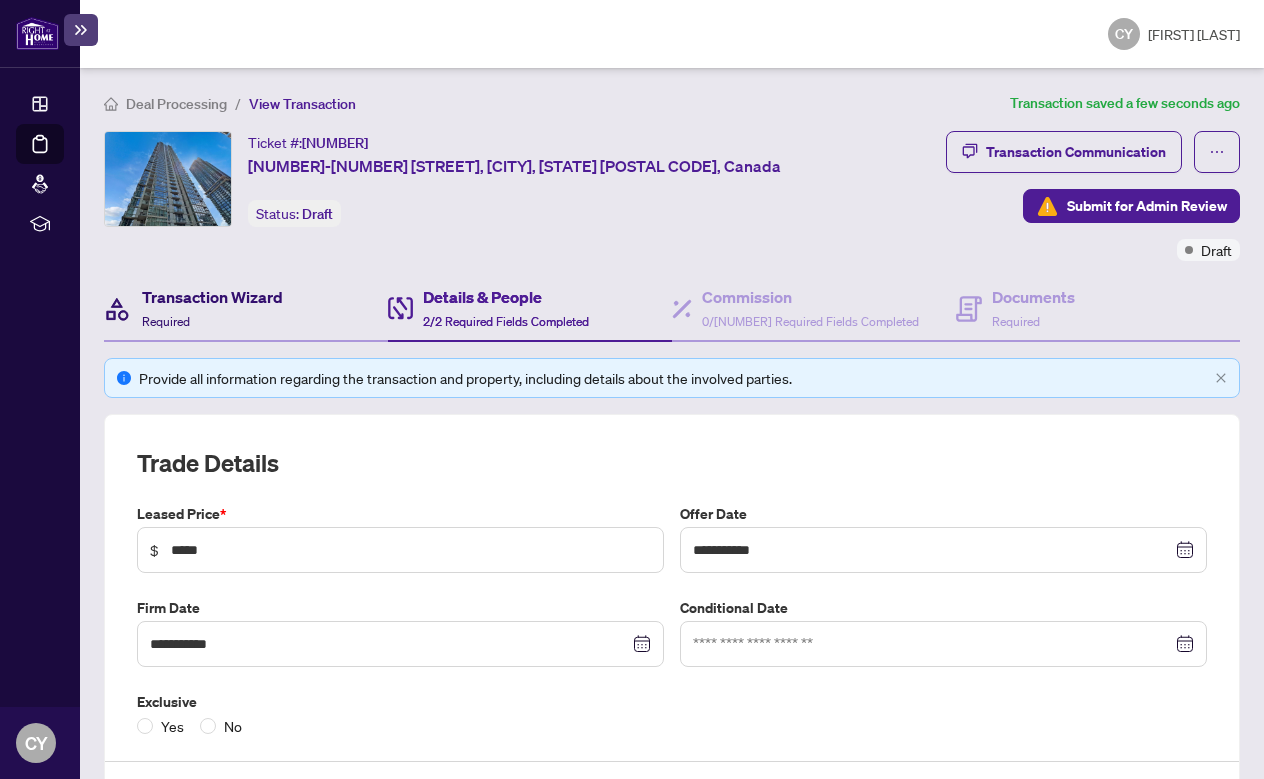 click on "Transaction Wizard" at bounding box center [212, 297] 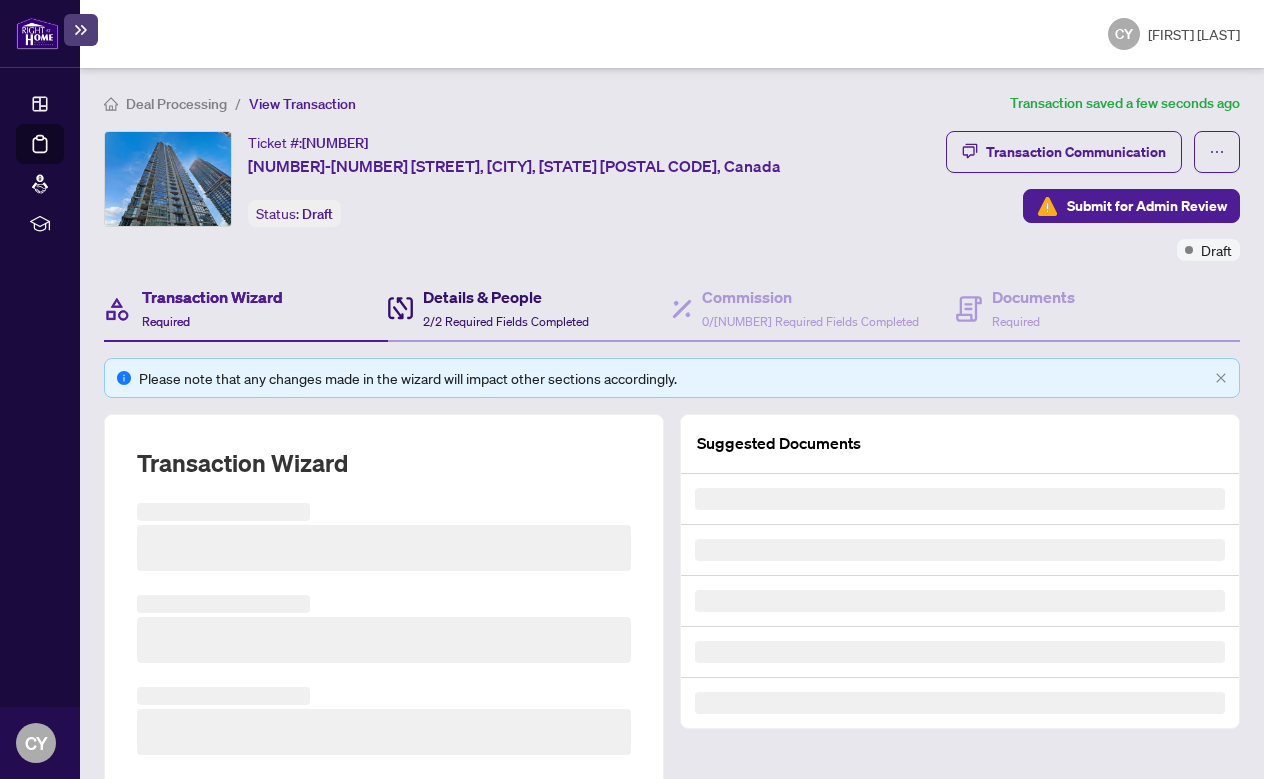 click on "Details & People" at bounding box center [506, 297] 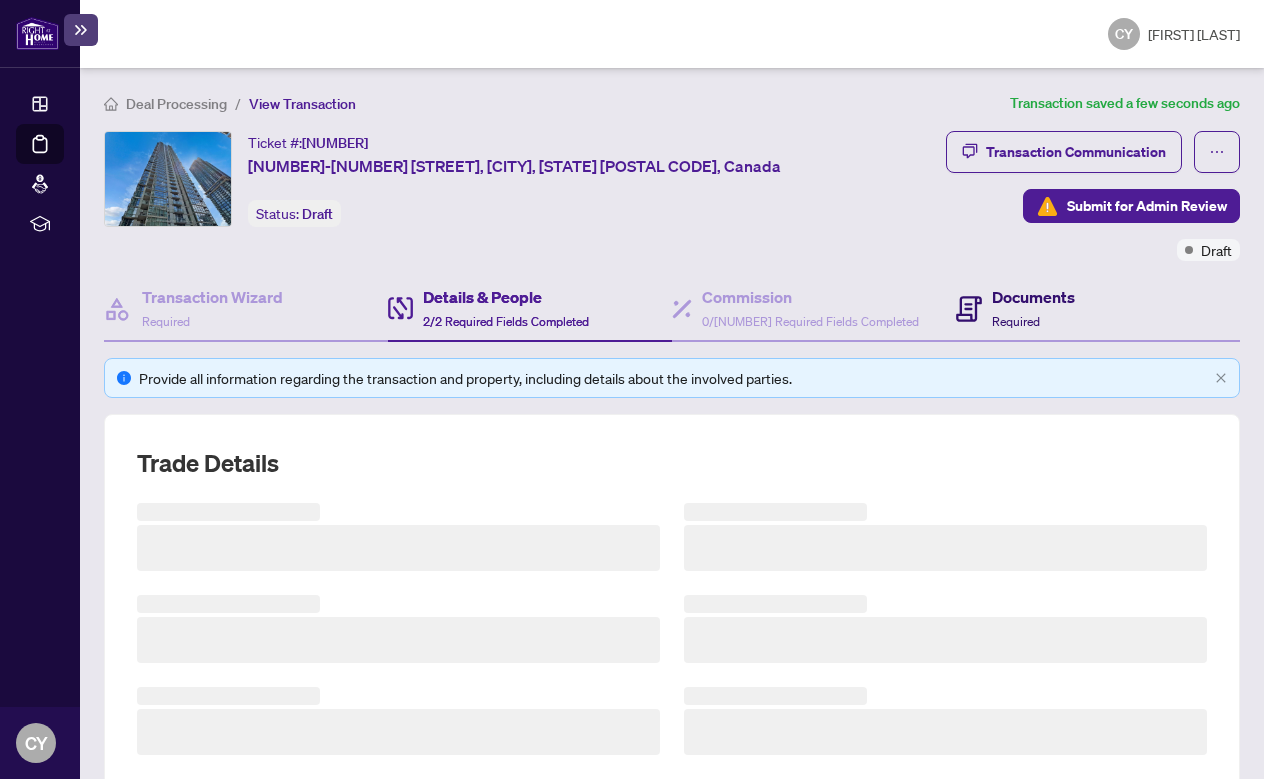 click on "Documents Required" at bounding box center (1033, 308) 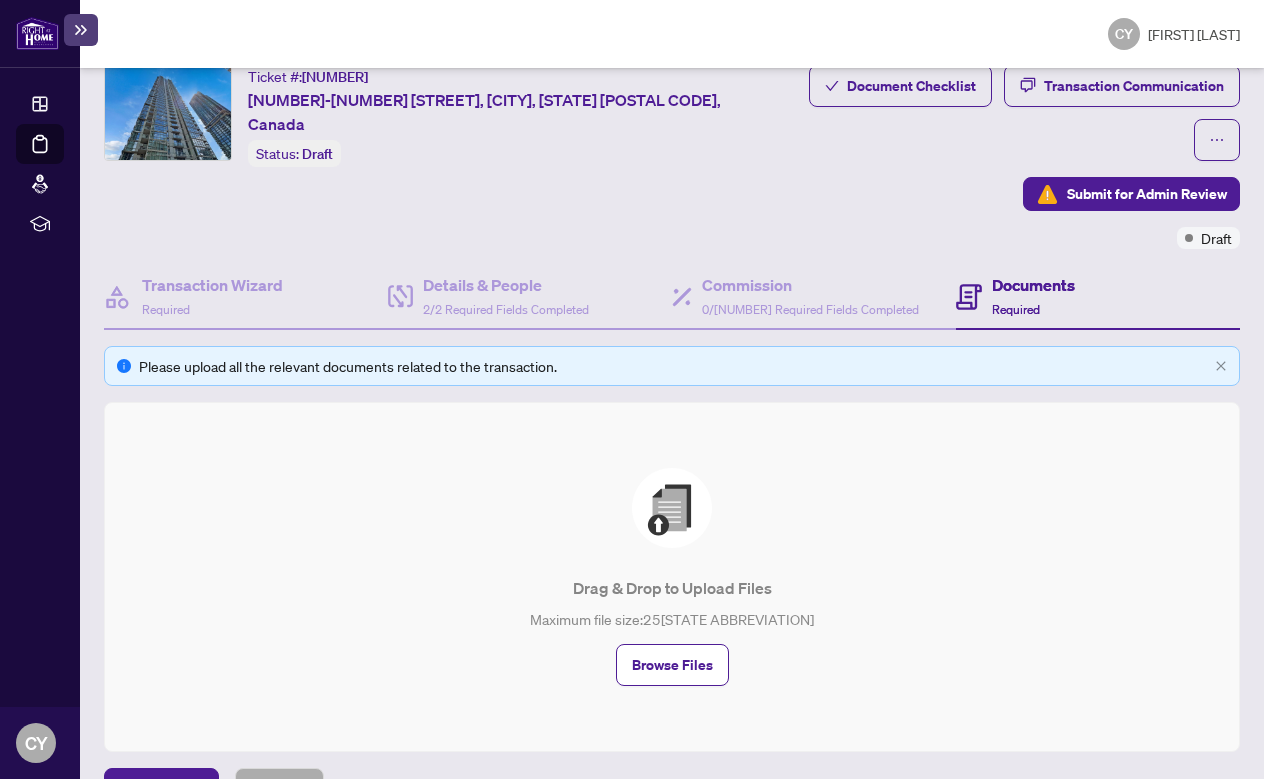 scroll, scrollTop: 66, scrollLeft: 0, axis: vertical 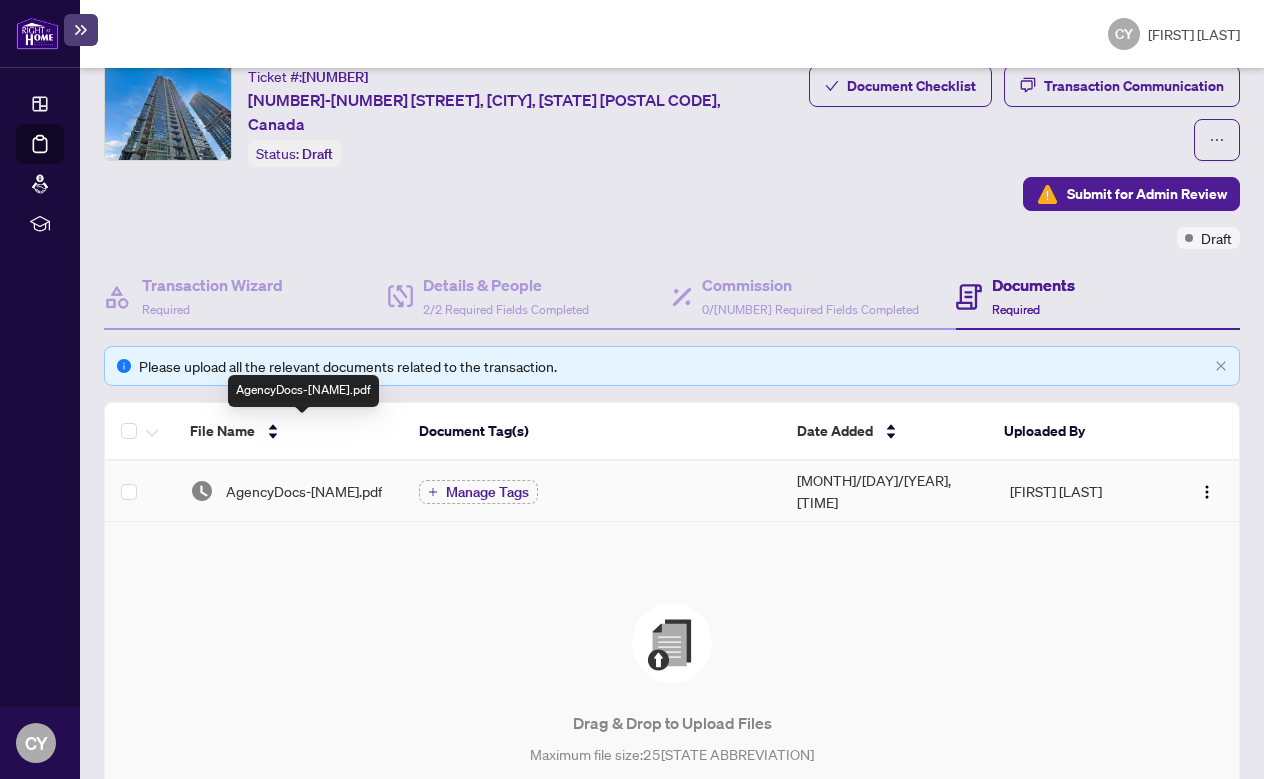 click on "AgencyDocs-[NAME].pdf" at bounding box center (304, 491) 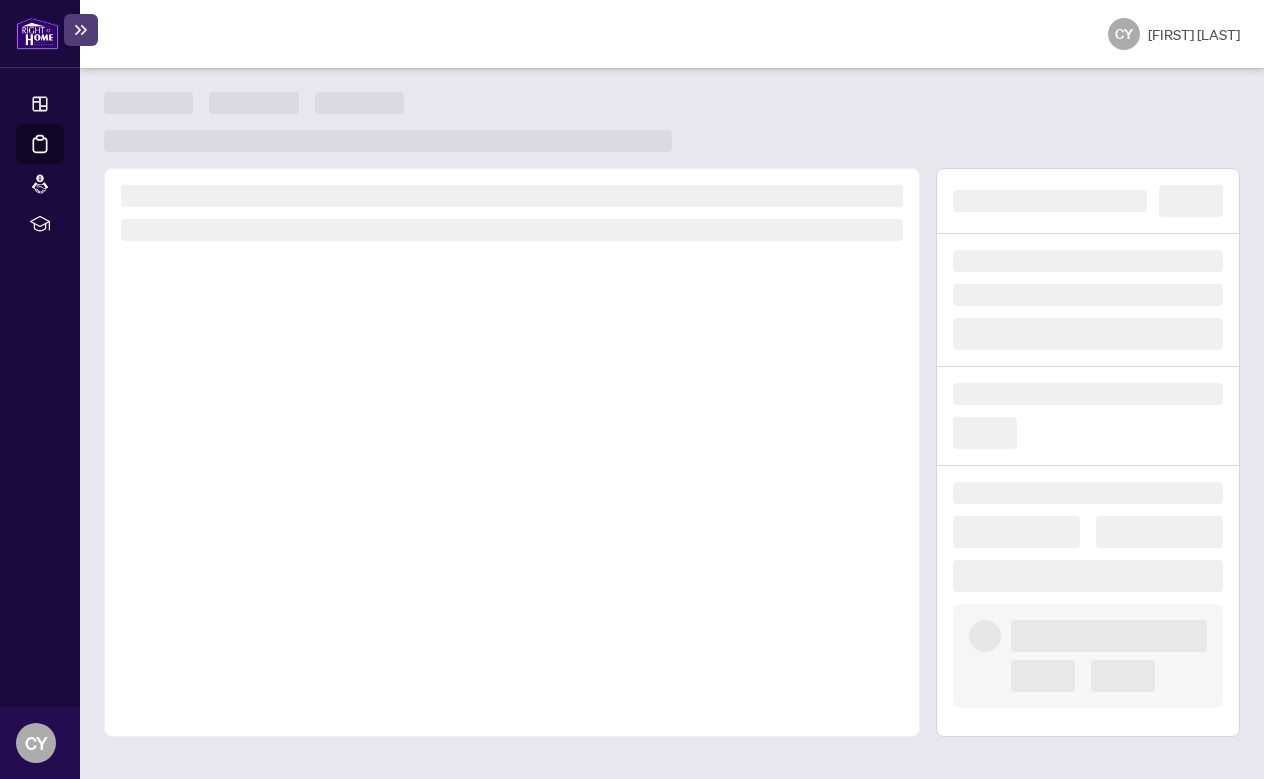 scroll, scrollTop: 0, scrollLeft: 0, axis: both 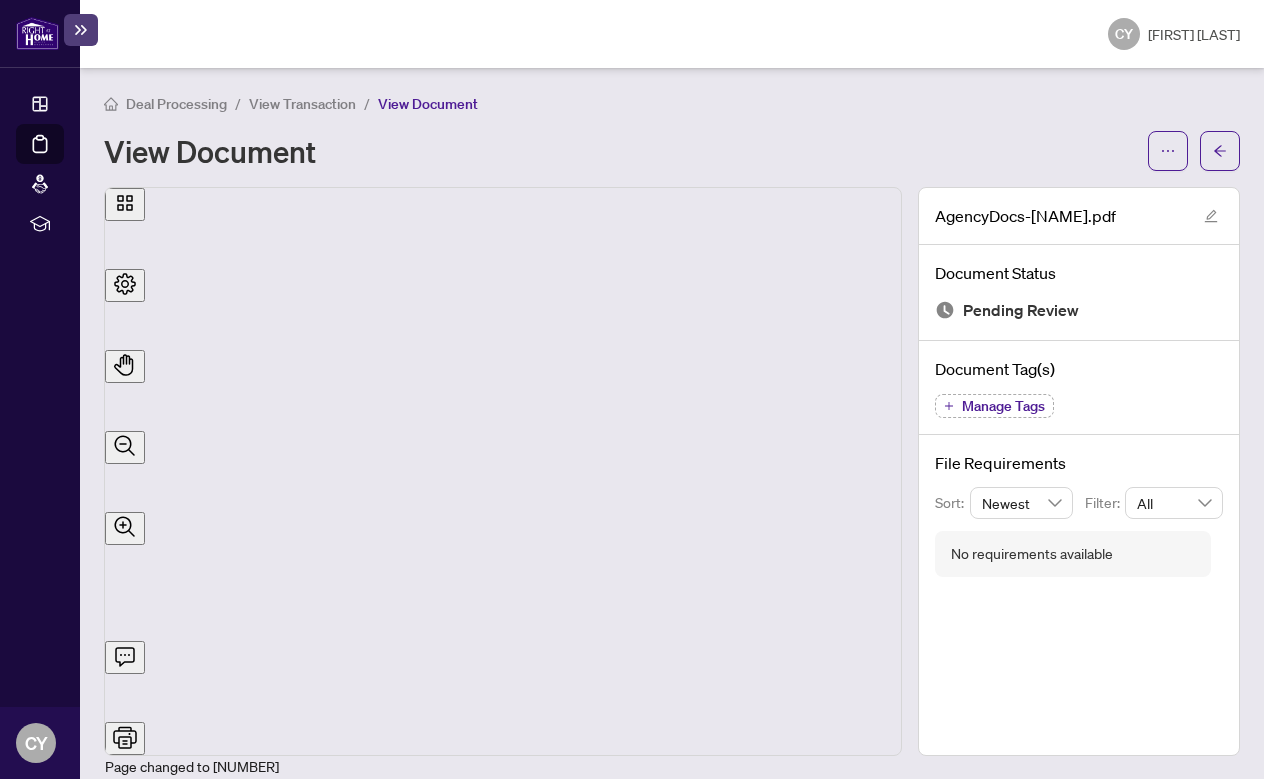 click on "Manage Tags" at bounding box center [1003, 406] 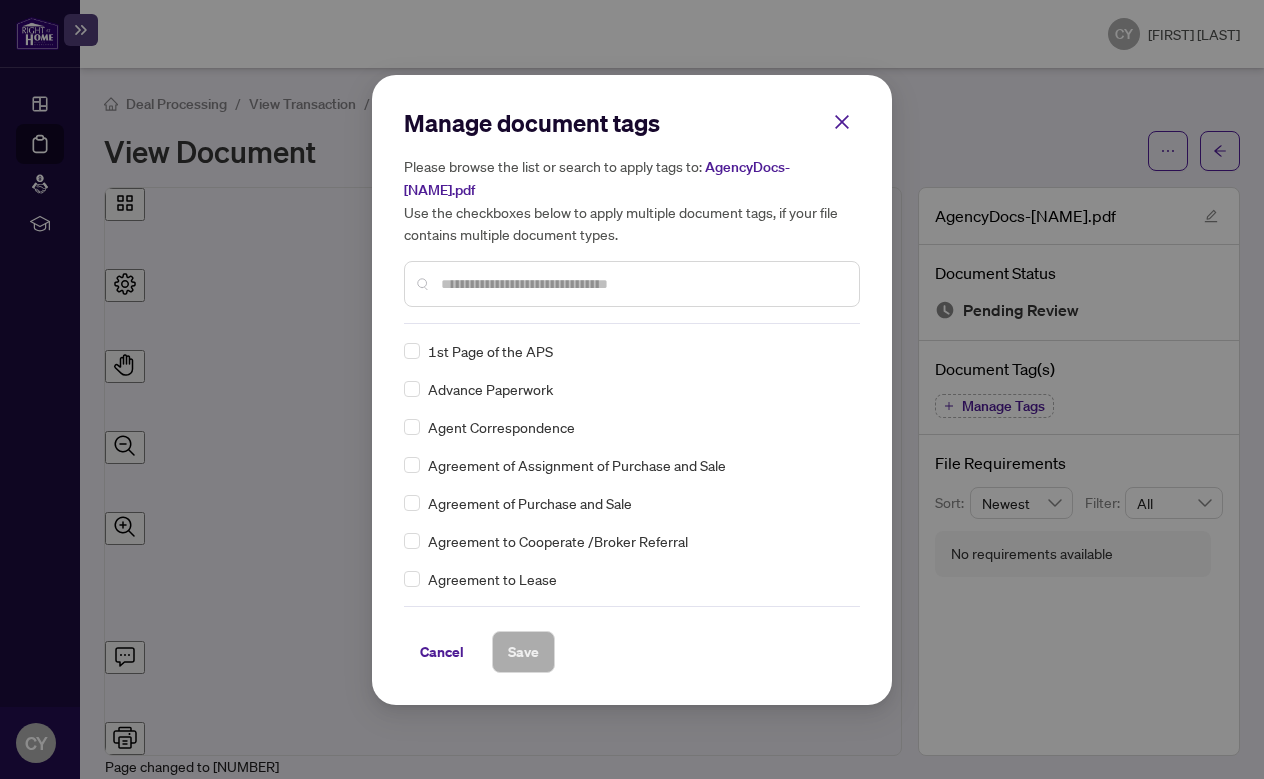 scroll, scrollTop: 0, scrollLeft: 0, axis: both 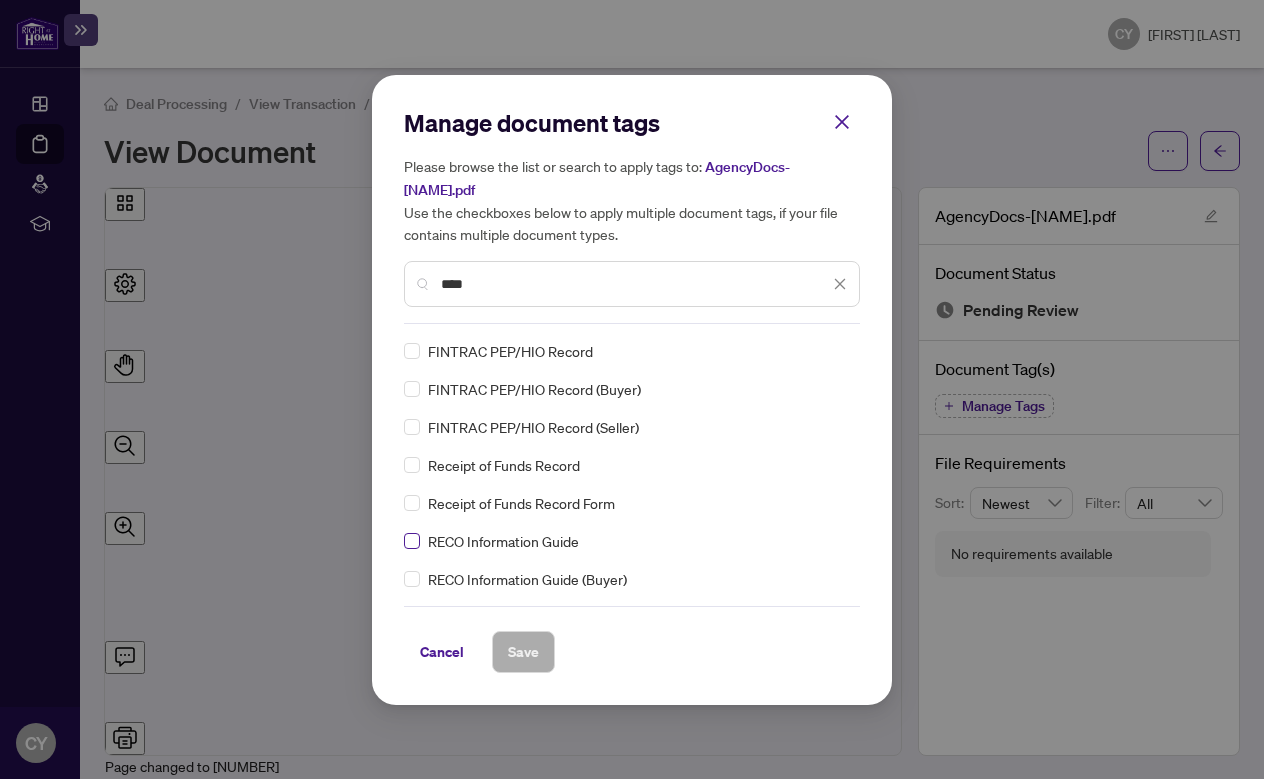 click at bounding box center [412, 351] 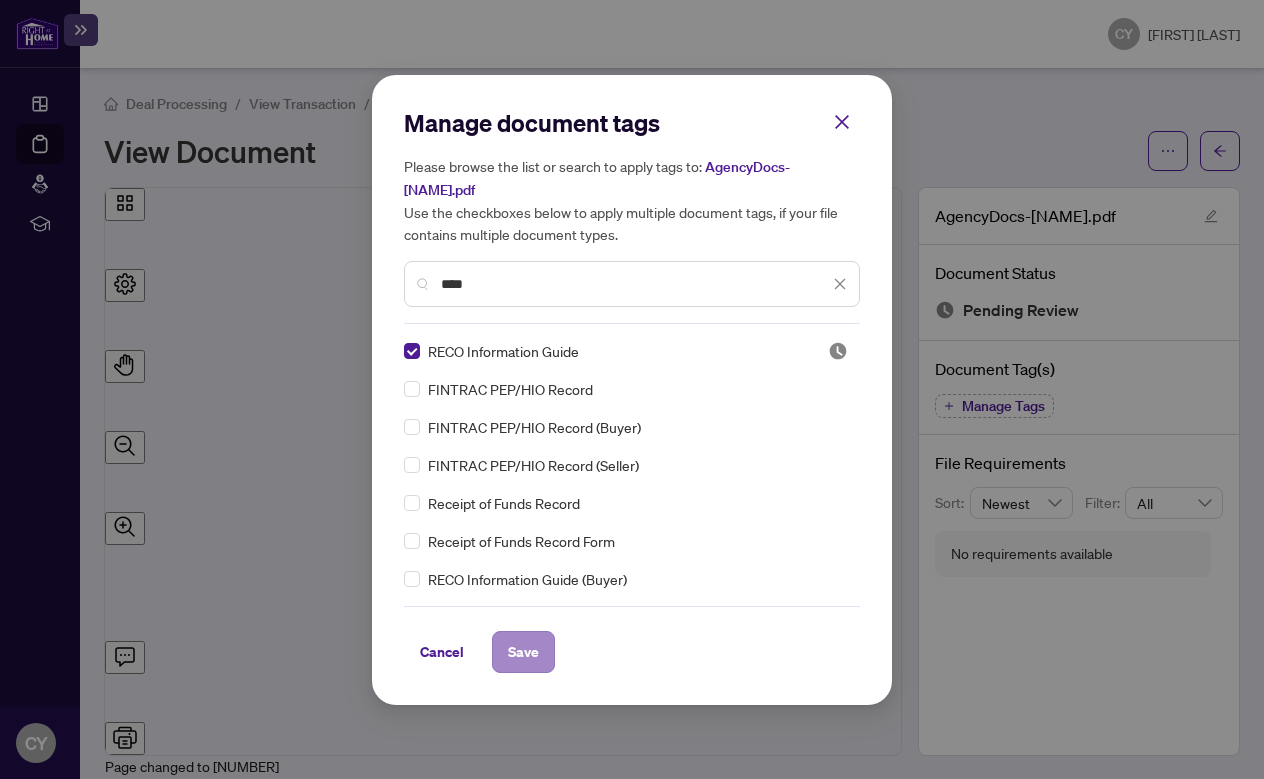 click on "Save" at bounding box center [523, 652] 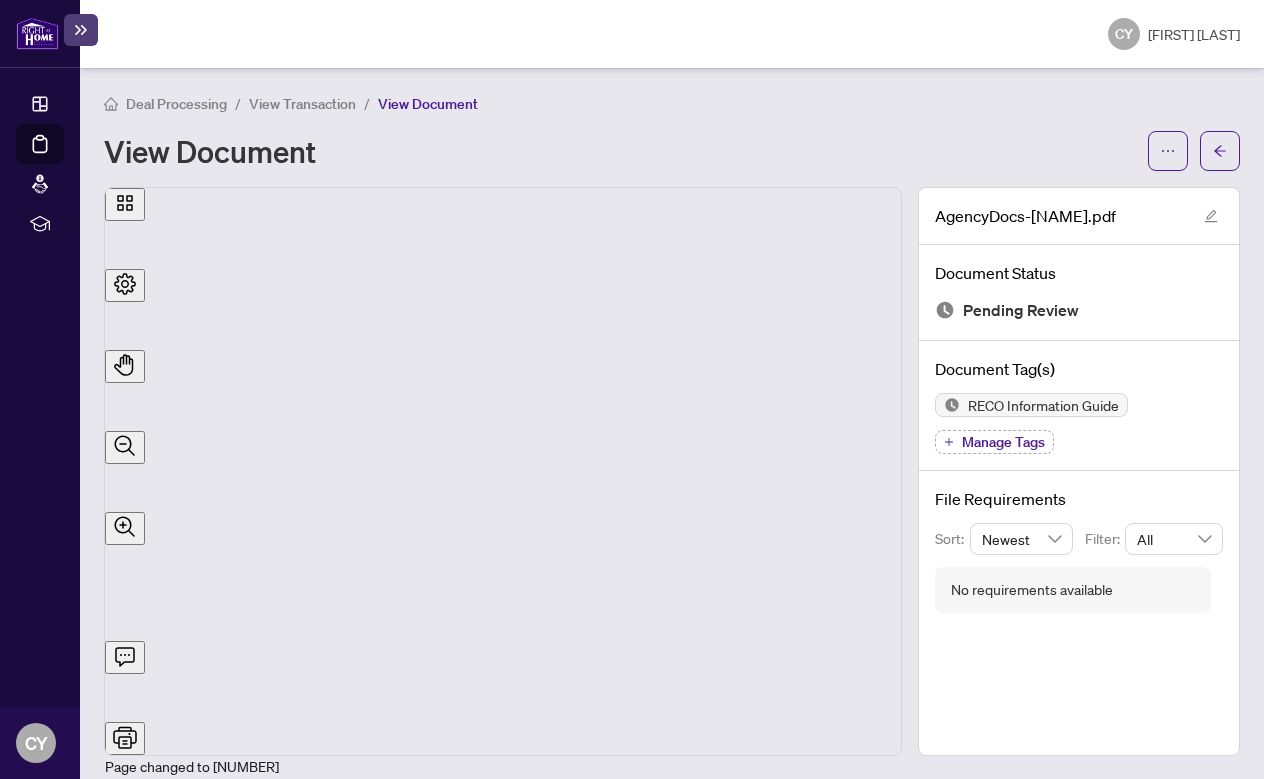 scroll, scrollTop: 12743, scrollLeft: 0, axis: vertical 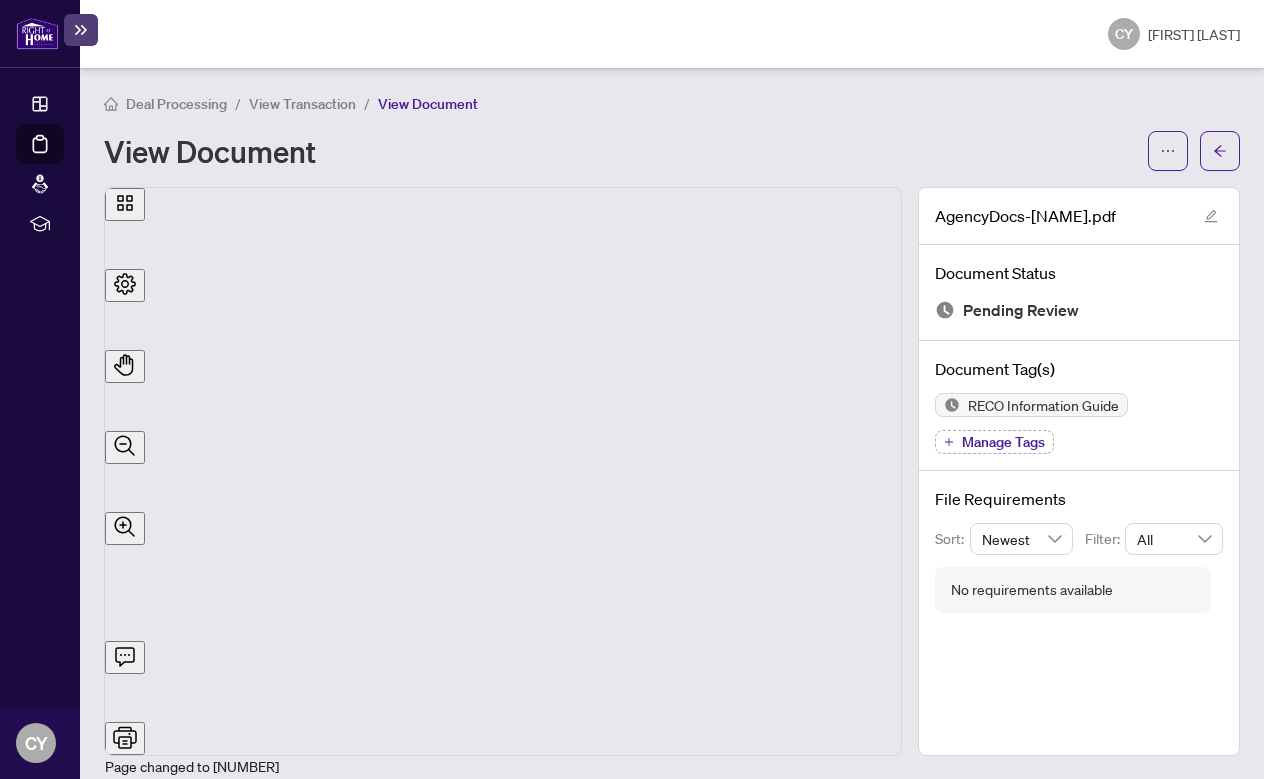 click on "Manage Tags" at bounding box center [1003, 442] 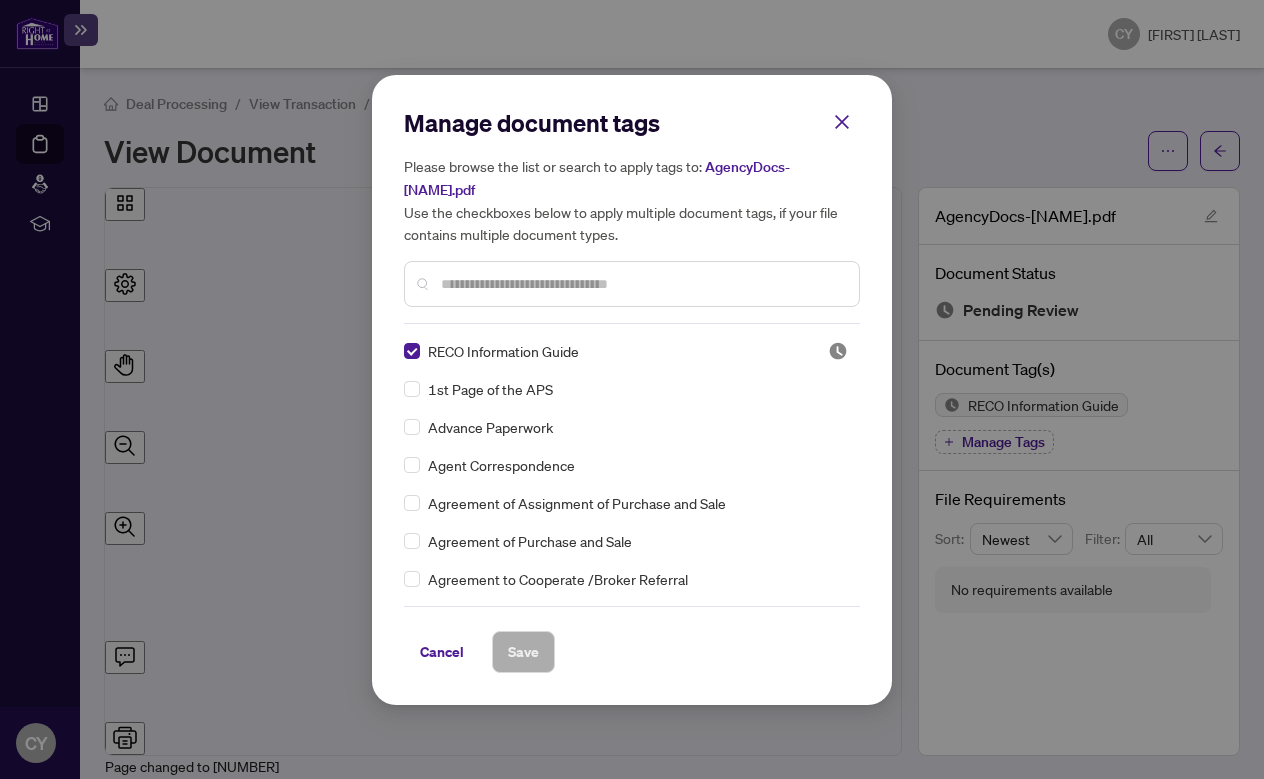 click at bounding box center (642, 284) 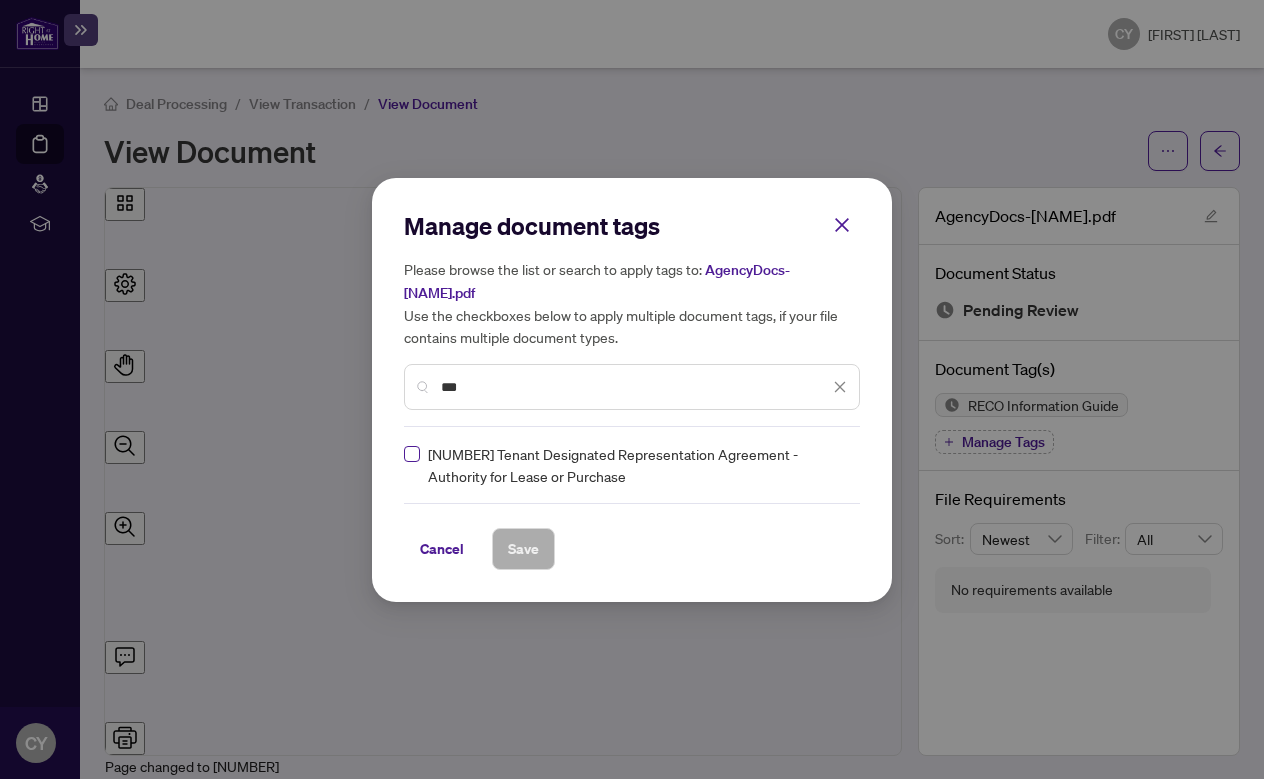 type on "***" 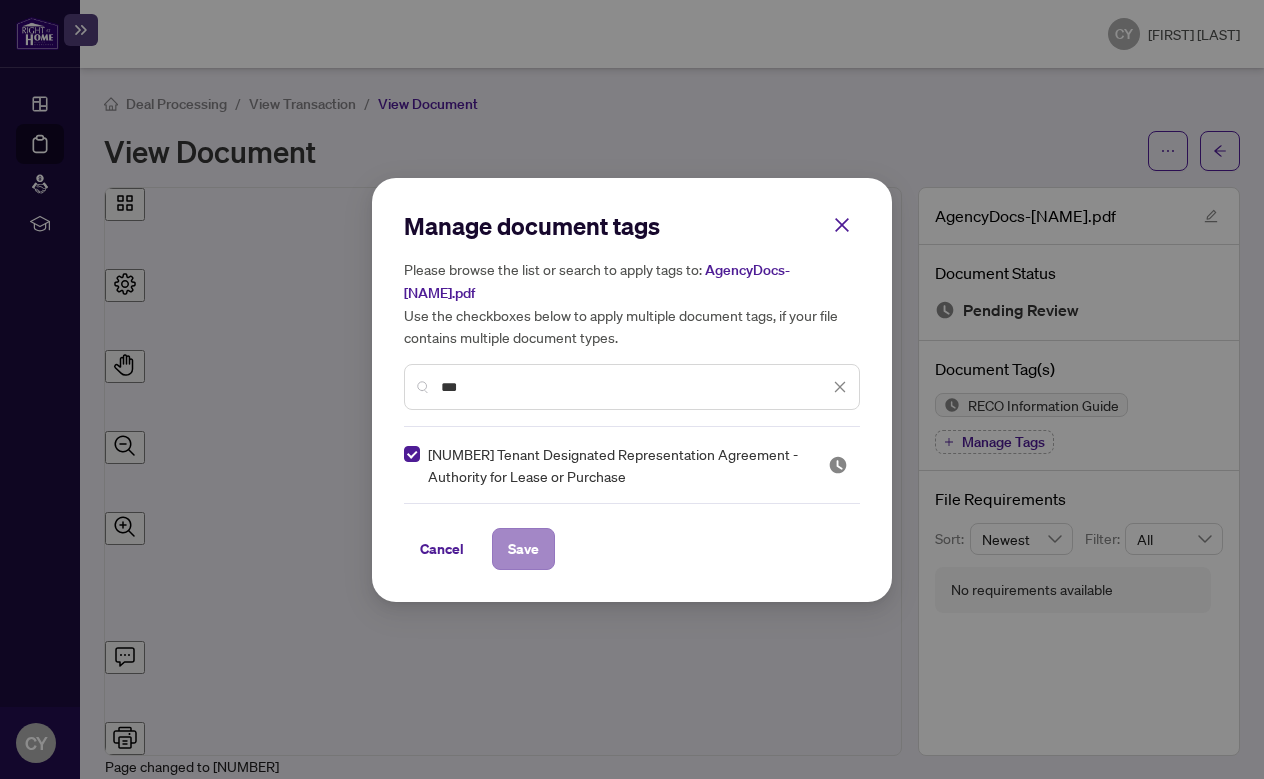 click on "Save" at bounding box center [523, 549] 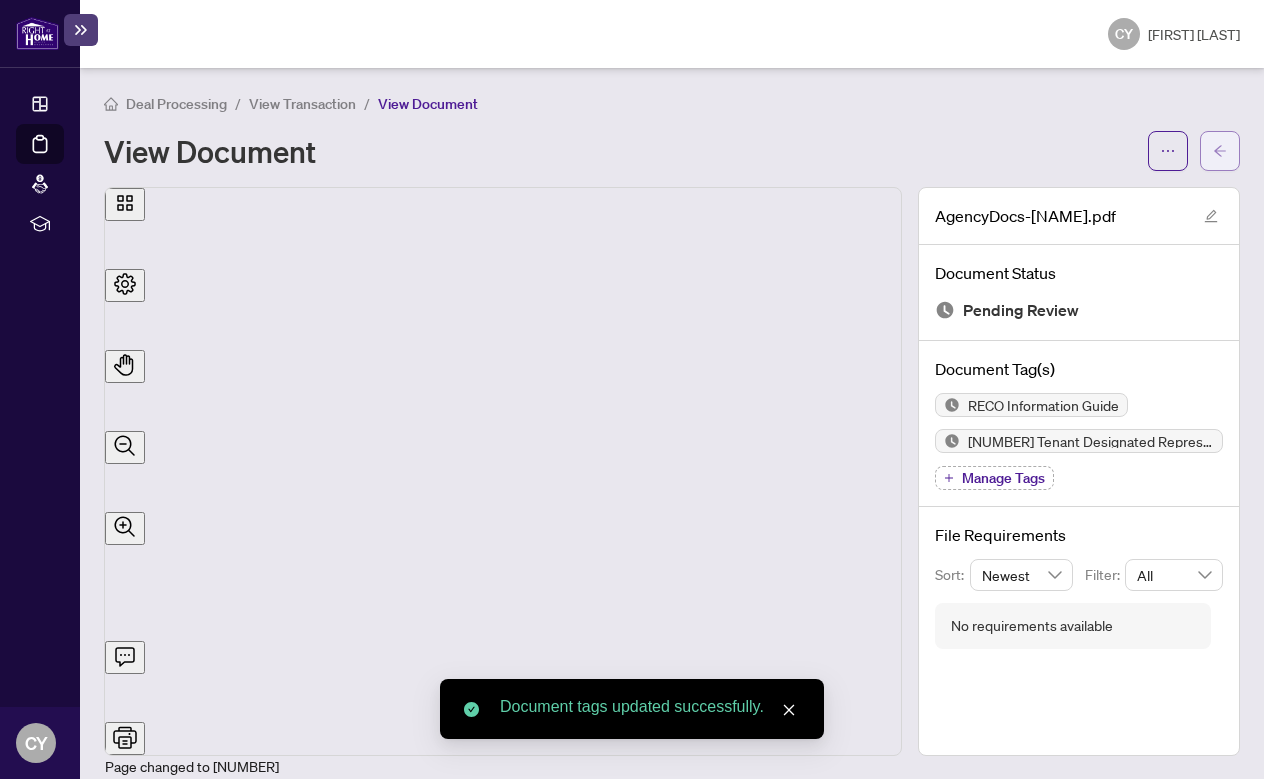 click at bounding box center (1220, 151) 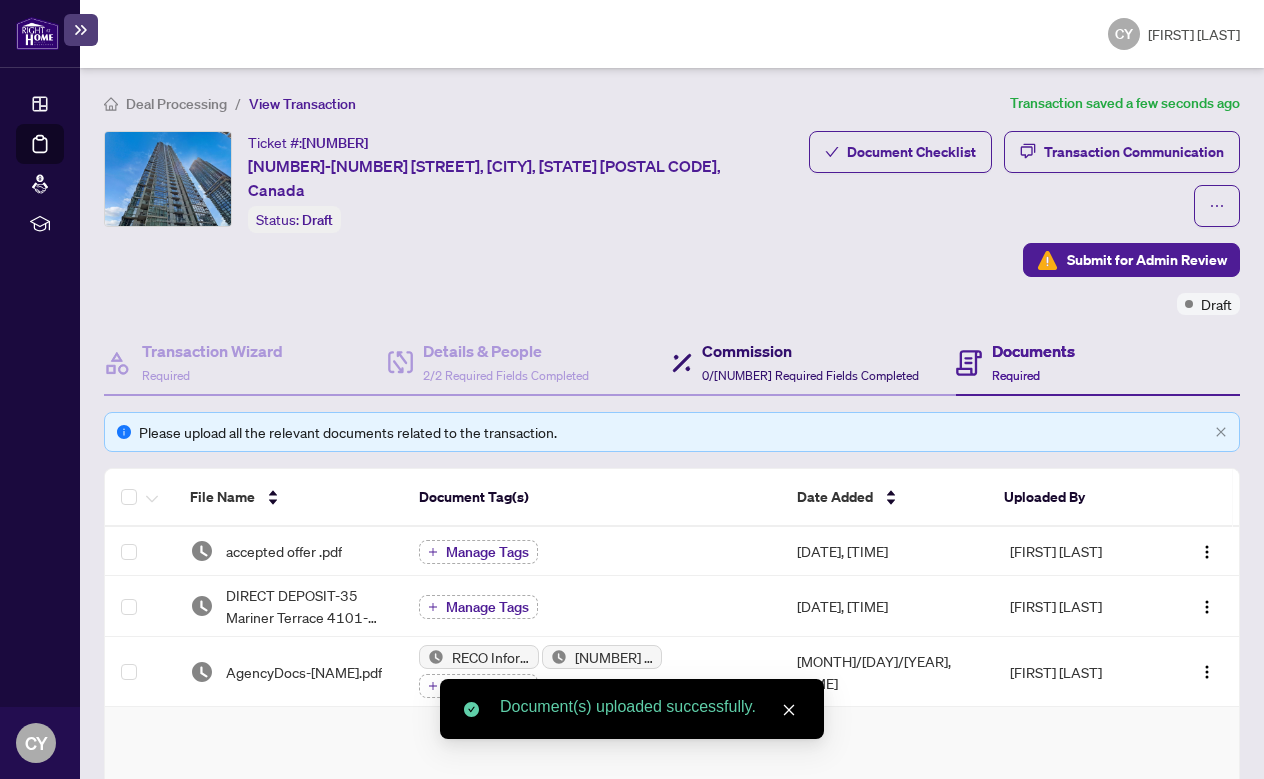 click on "Commission 0/[NUMBER] Required Fields Completed" at bounding box center (810, 362) 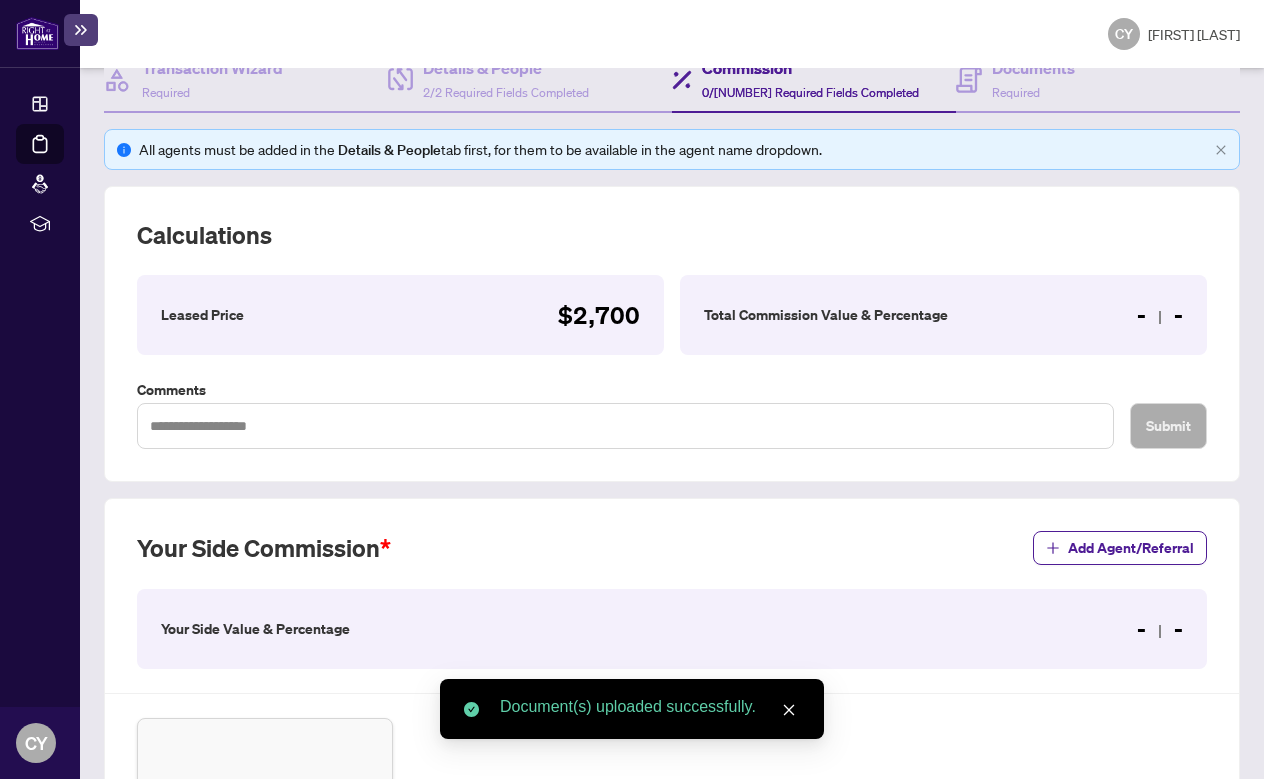 scroll, scrollTop: 260, scrollLeft: 0, axis: vertical 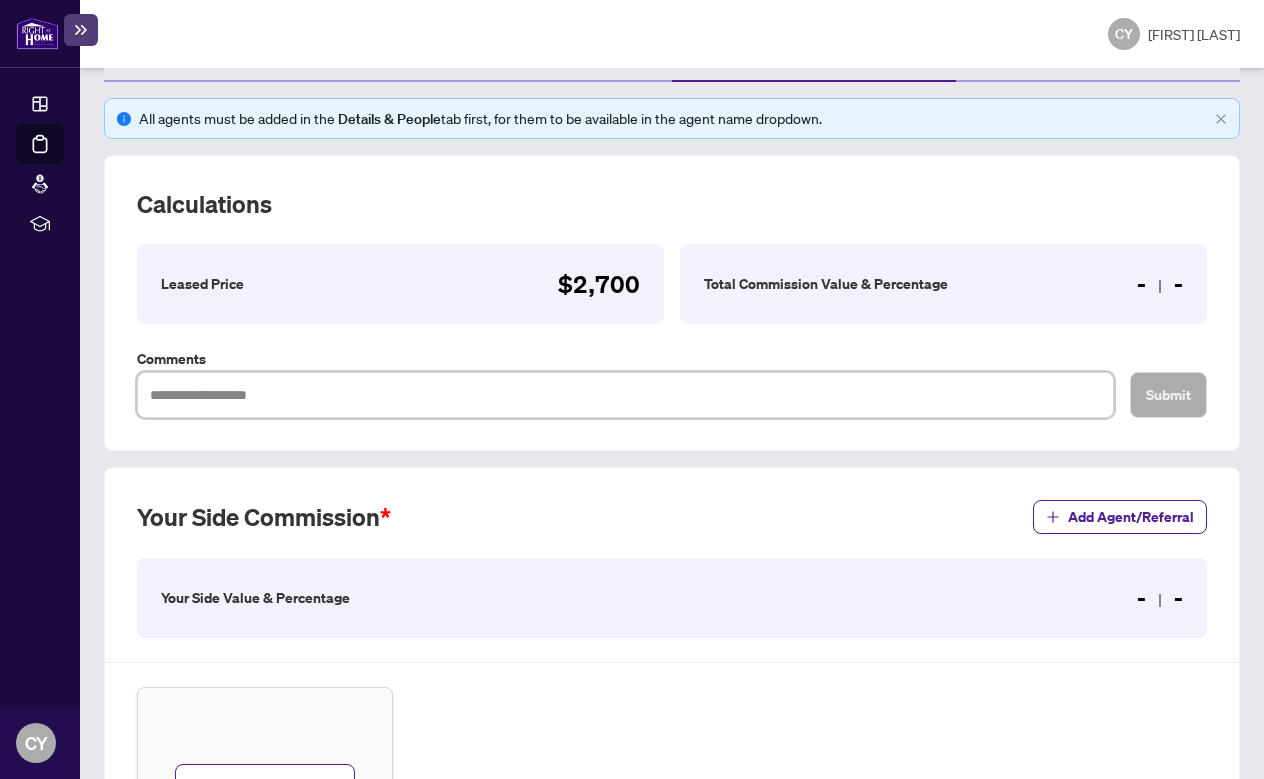 click at bounding box center (625, 395) 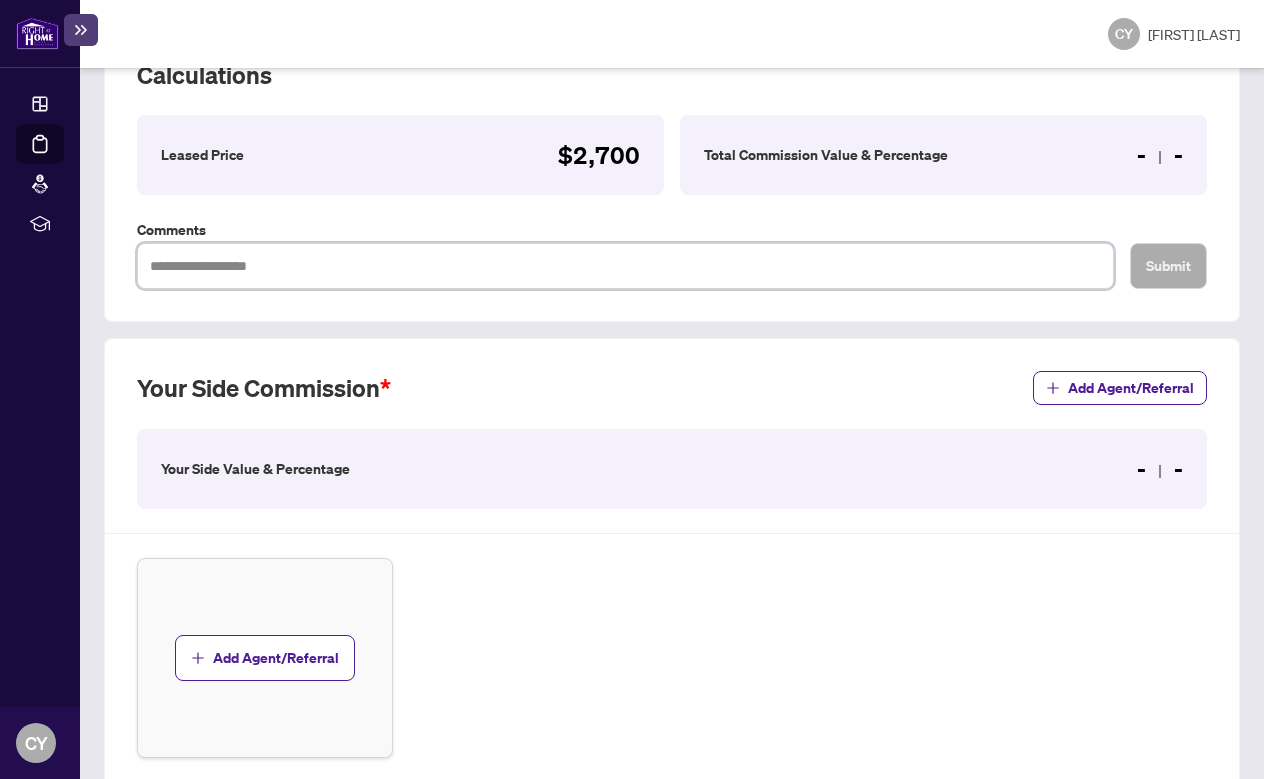 scroll, scrollTop: 401, scrollLeft: 0, axis: vertical 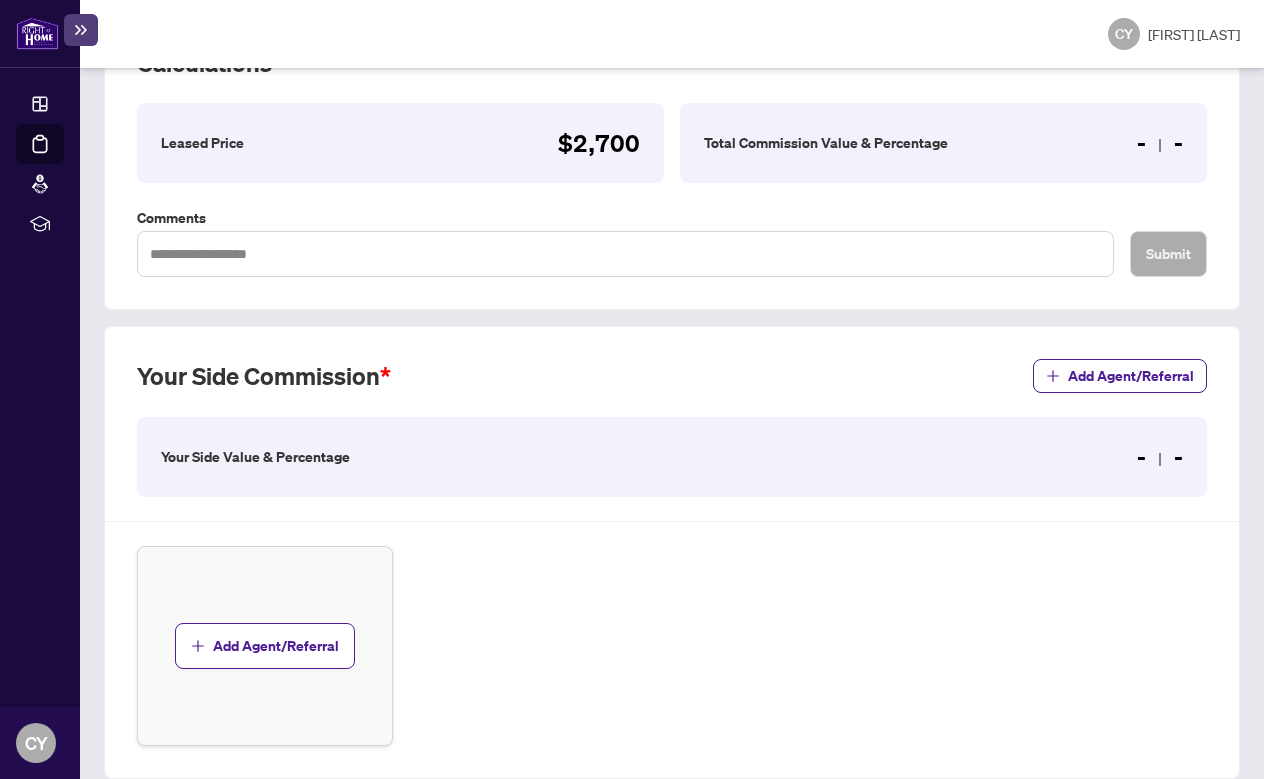 click on "Total Commission Value & Percentage" at bounding box center (202, 143) 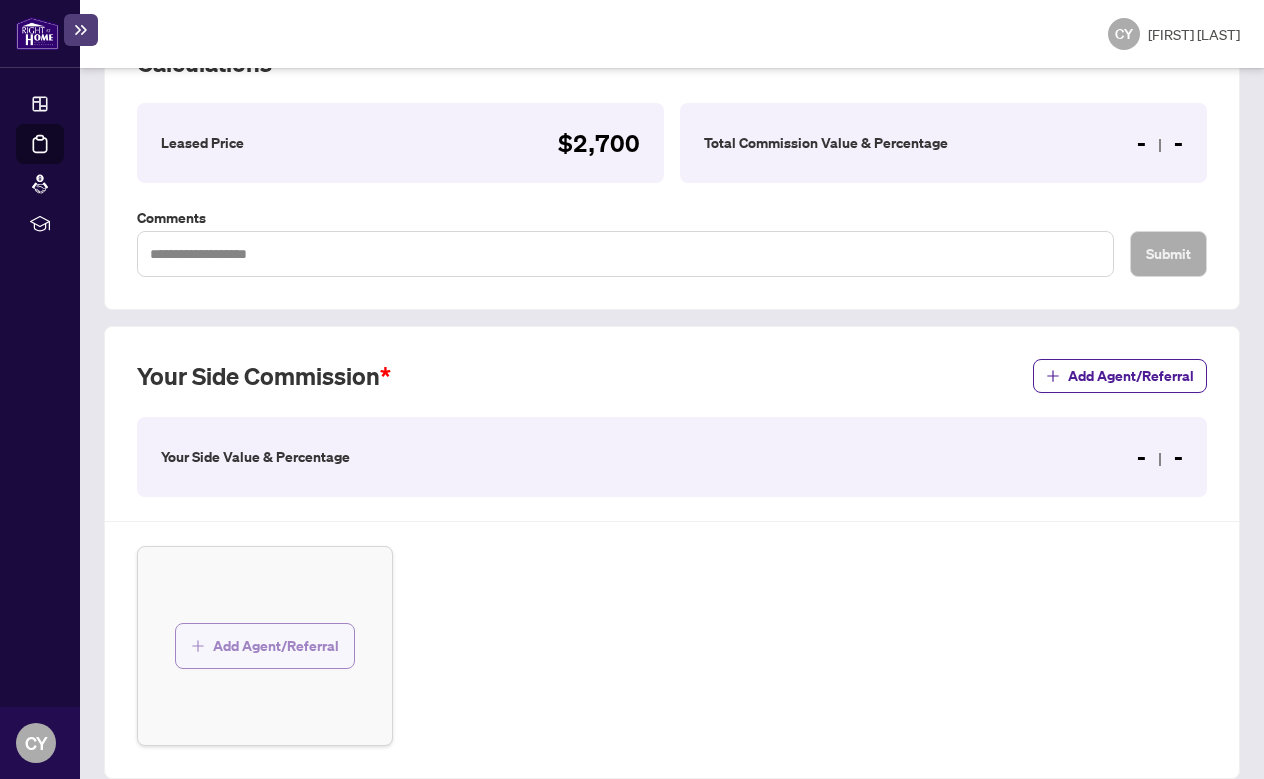 click on "Add Agent/Referral" at bounding box center (276, 646) 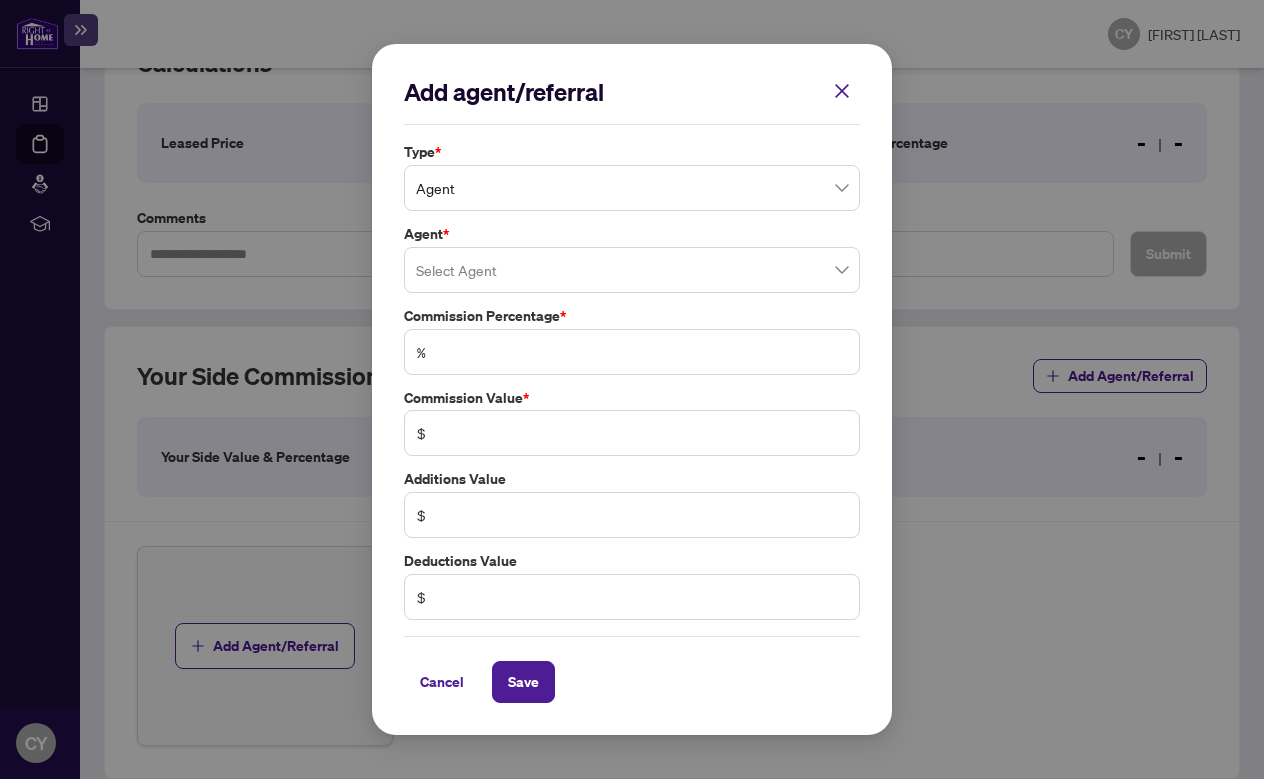 click at bounding box center (632, 270) 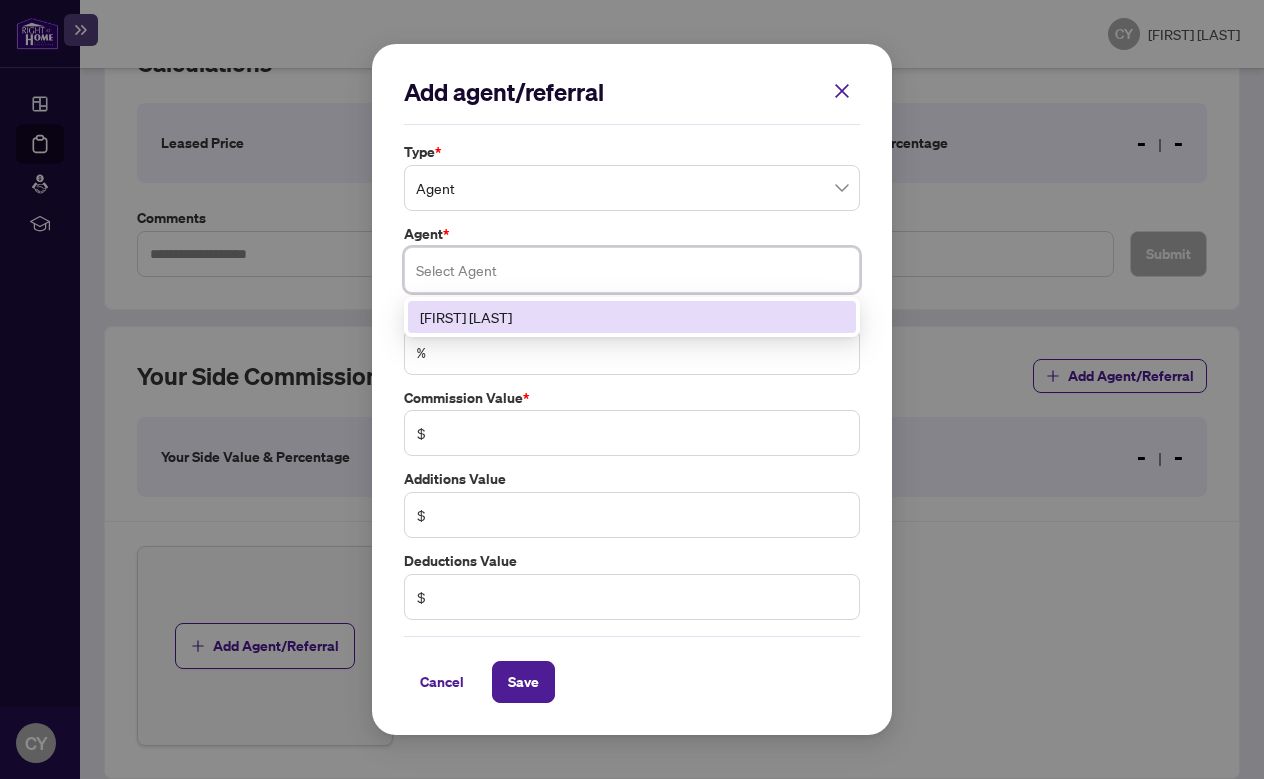 click on "[FIRST] [LAST]" at bounding box center (632, 317) 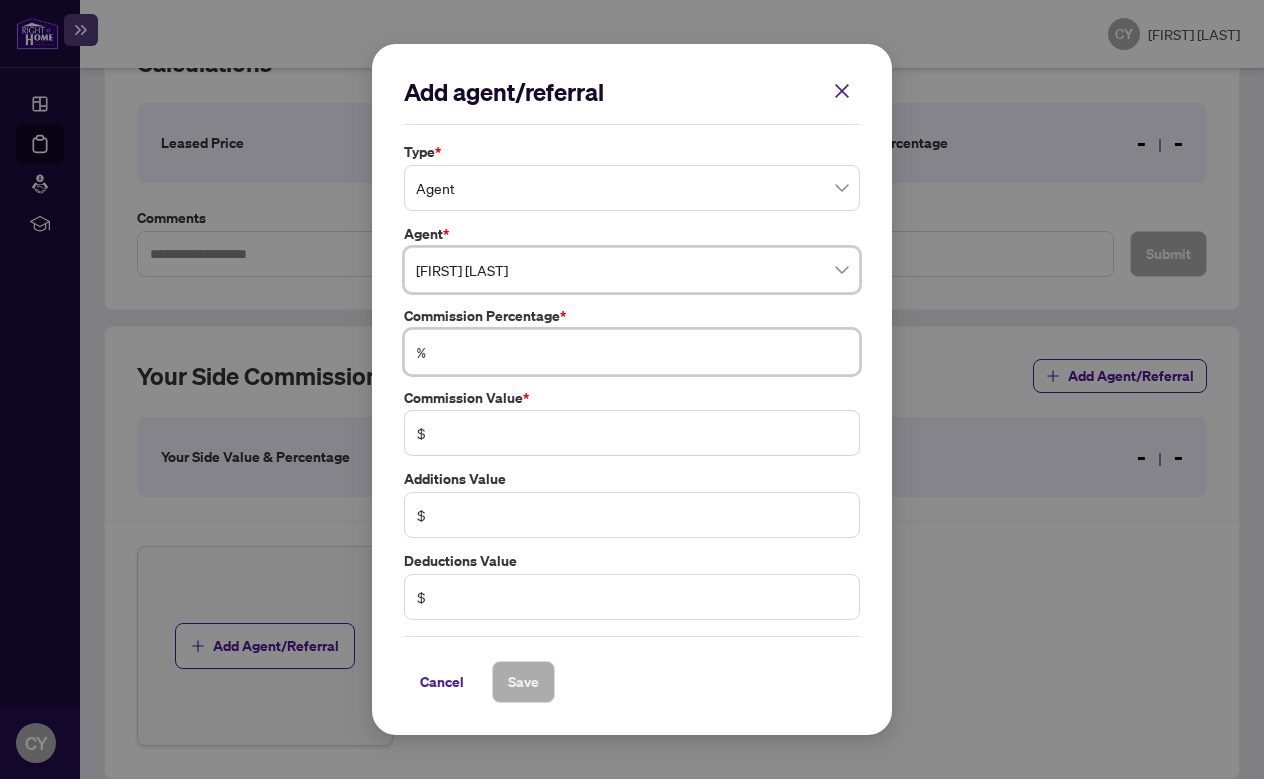 click at bounding box center (642, 352) 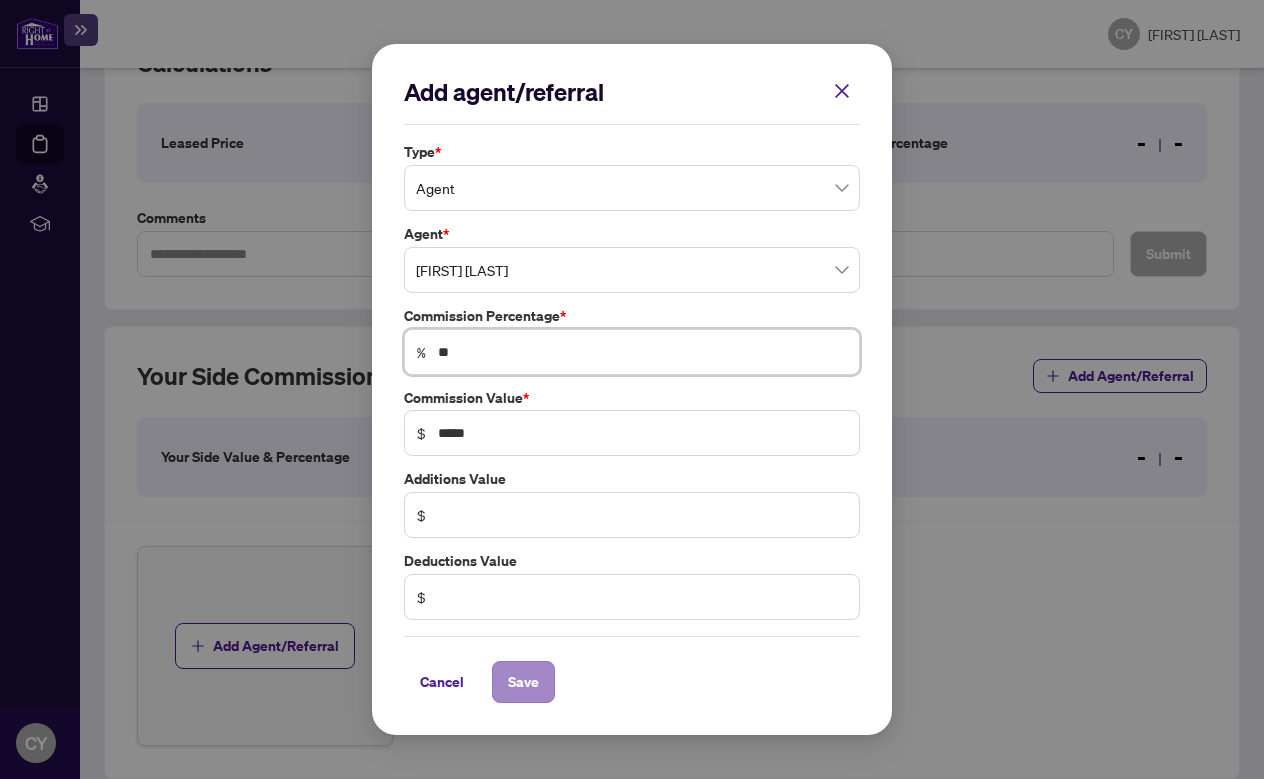 type on "**" 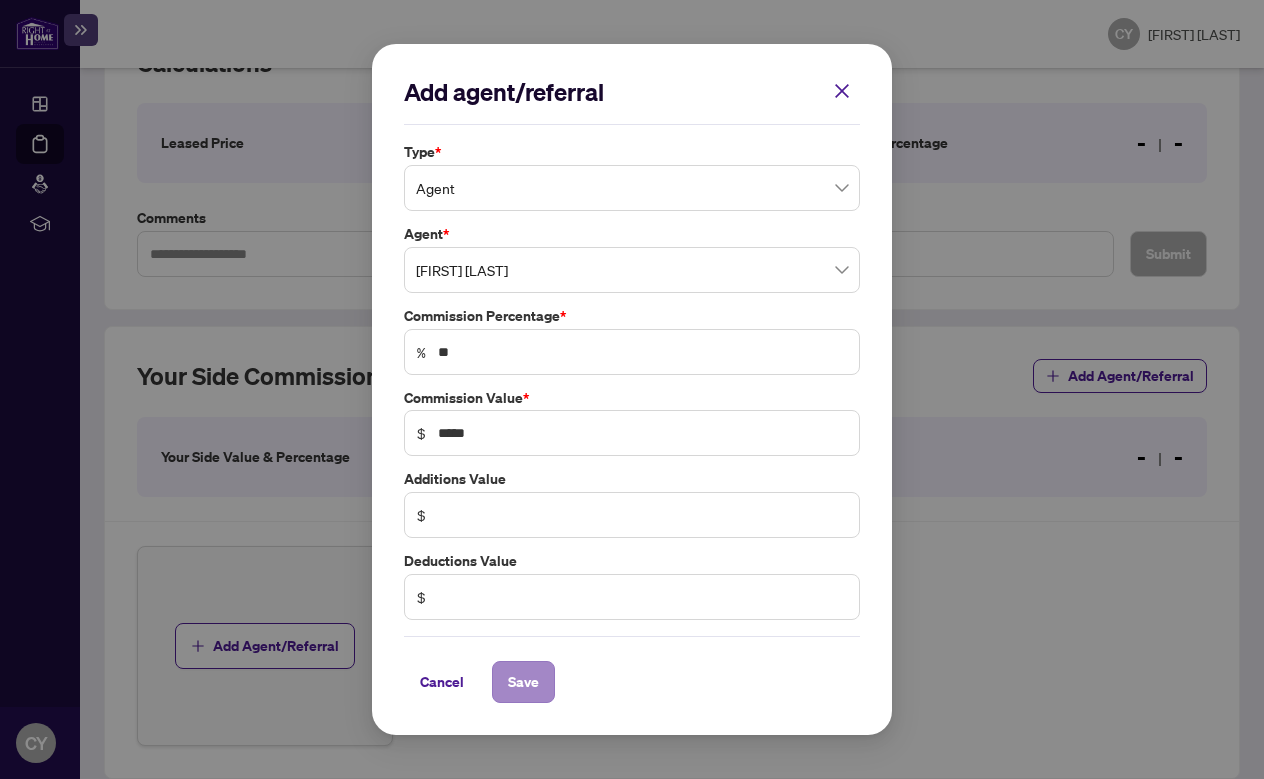 click on "Save" at bounding box center (523, 682) 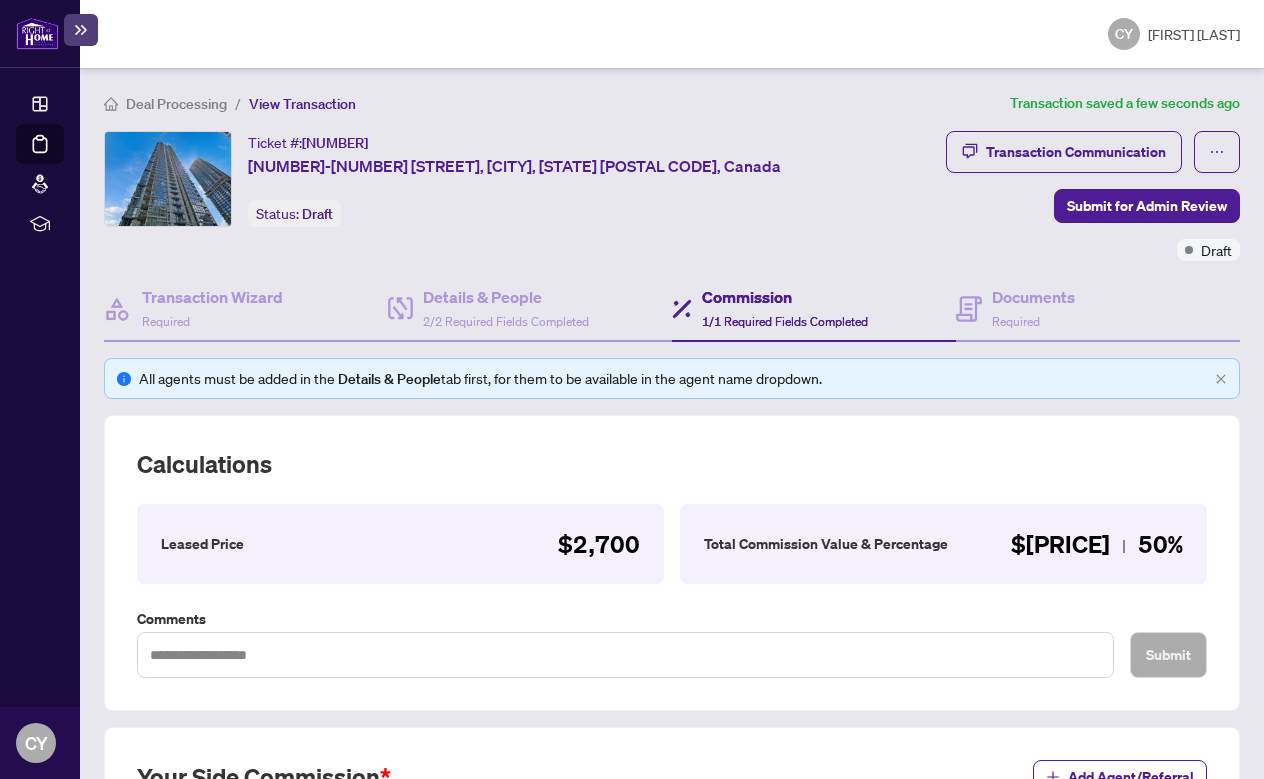 scroll, scrollTop: 0, scrollLeft: 0, axis: both 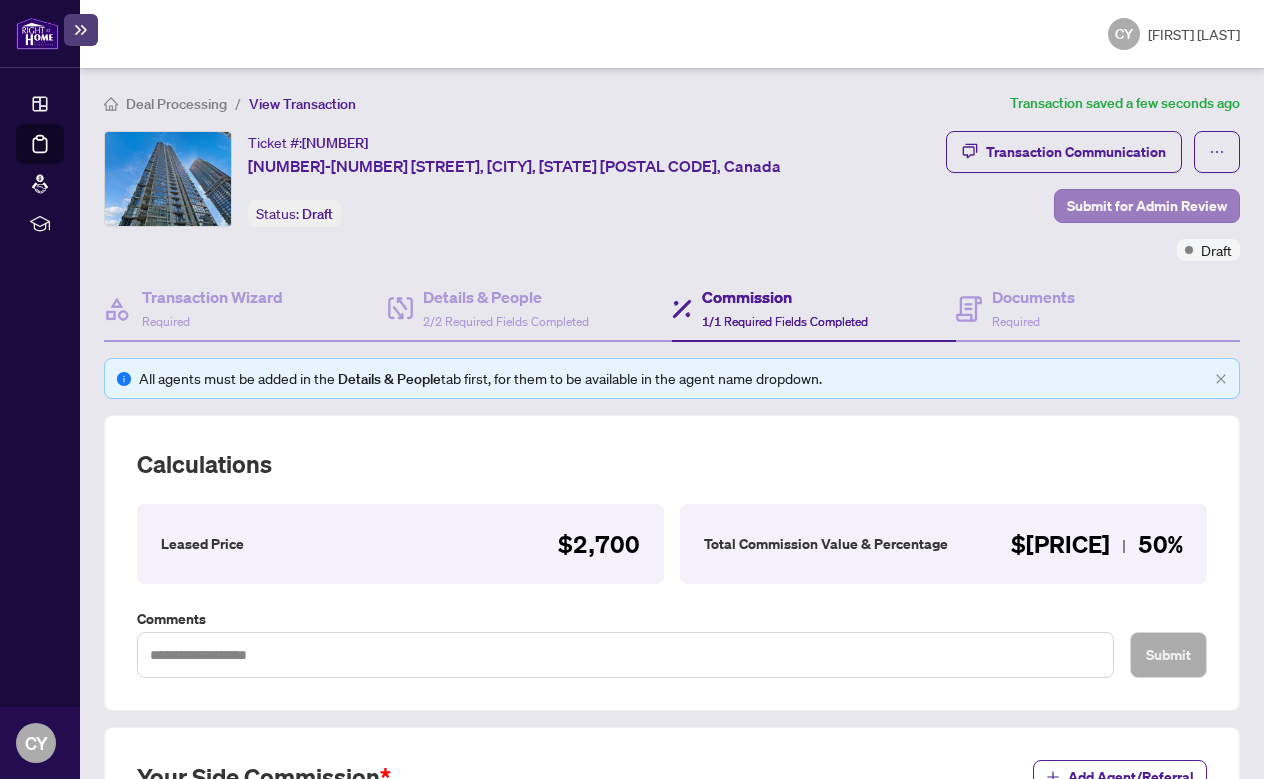 click on "Submit for Admin Review" at bounding box center (1147, 206) 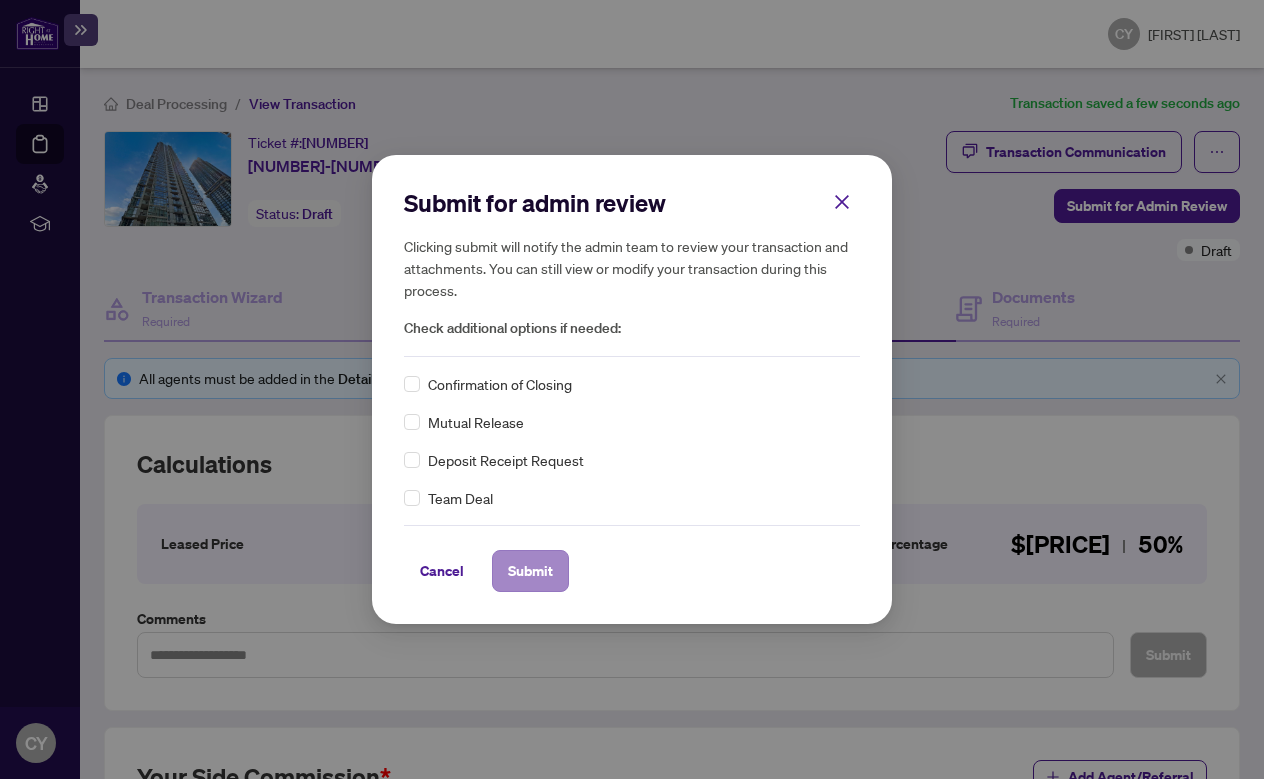 click on "Submit" at bounding box center (530, 571) 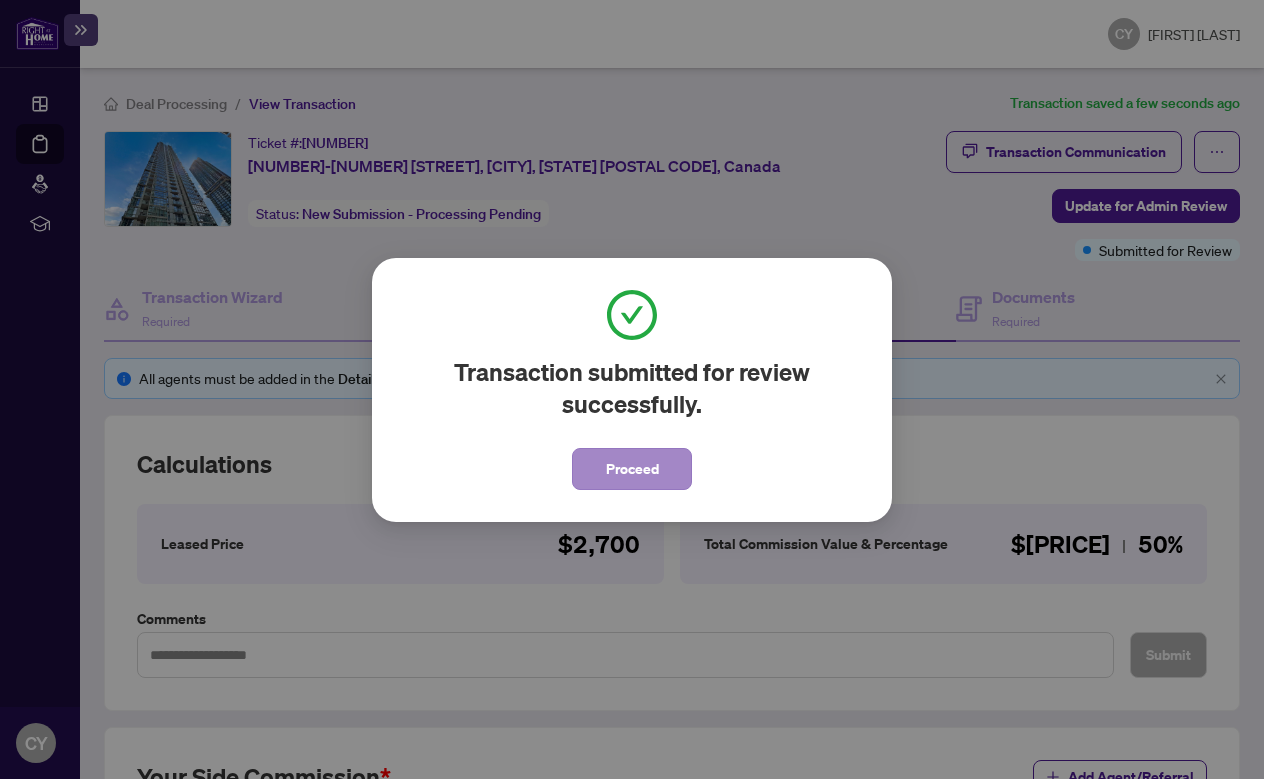 click on "Proceed" at bounding box center (632, 469) 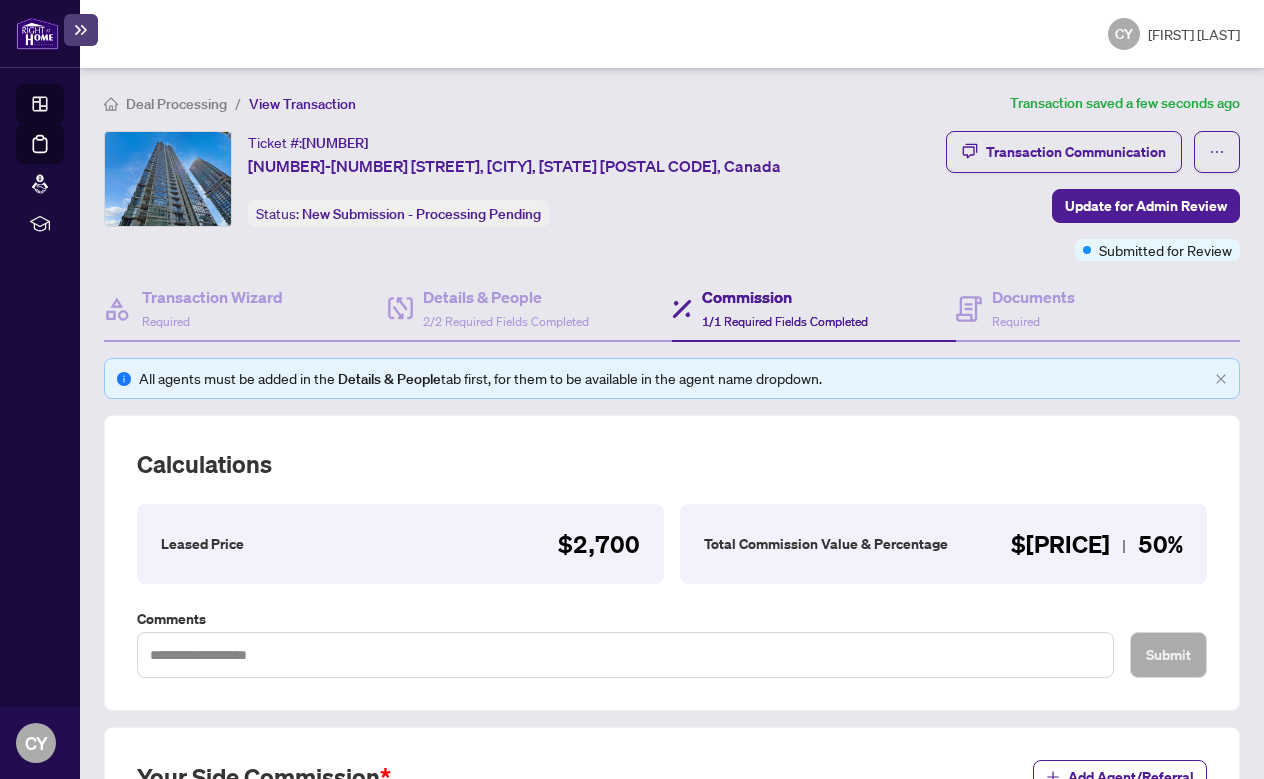 click on "Dashboard" at bounding box center (62, 107) 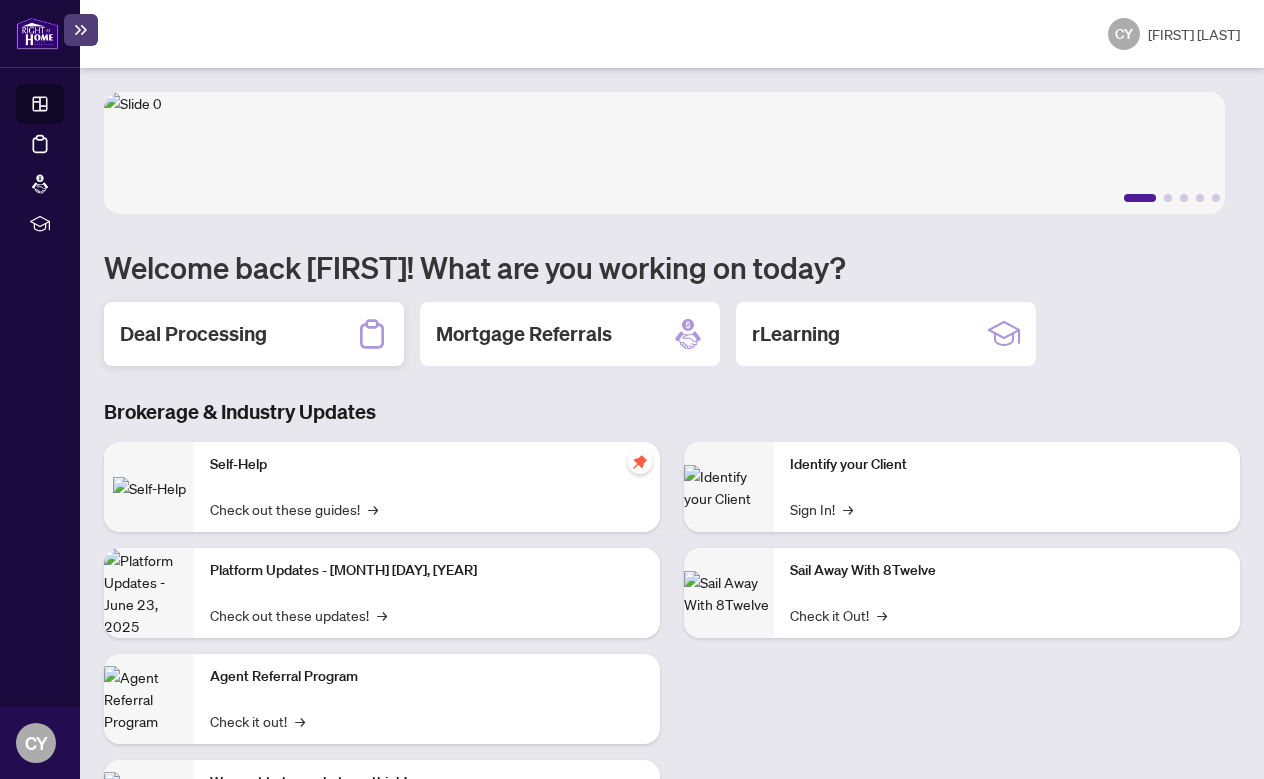 click on "Deal Processing" at bounding box center [193, 334] 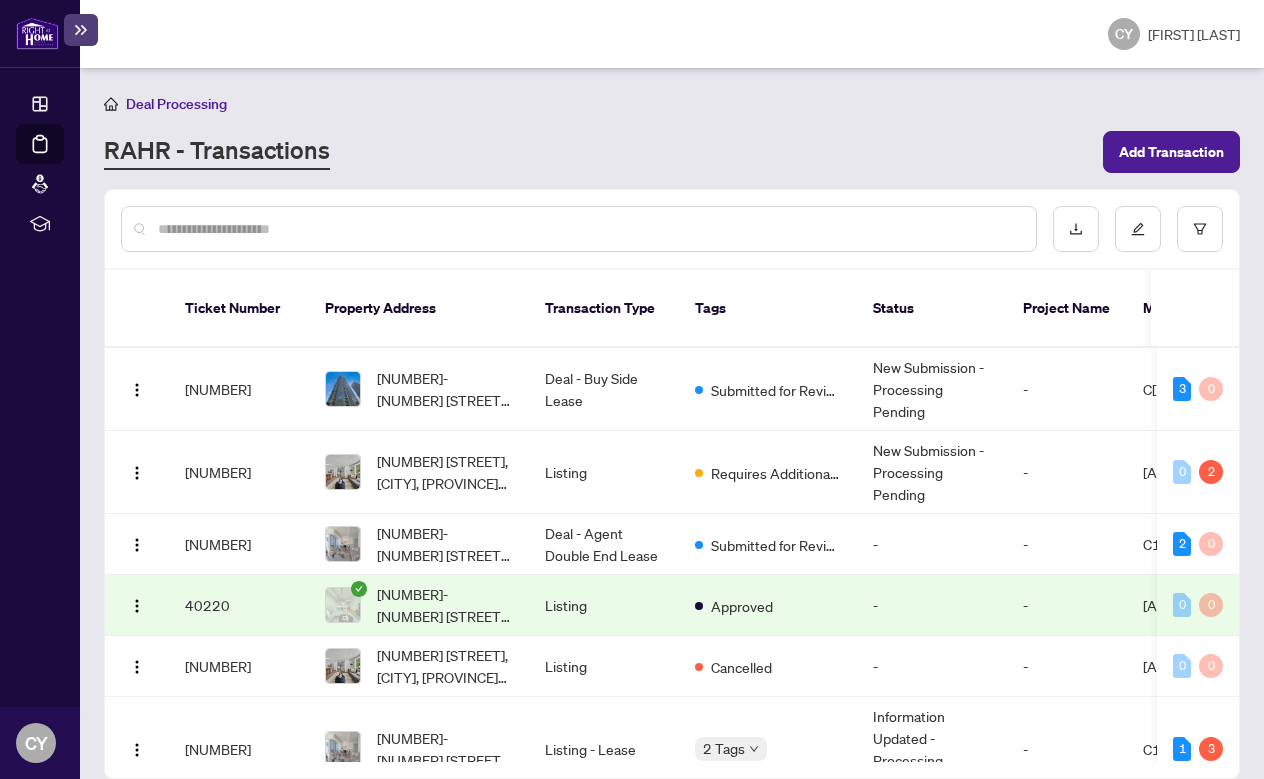 scroll, scrollTop: 7, scrollLeft: 0, axis: vertical 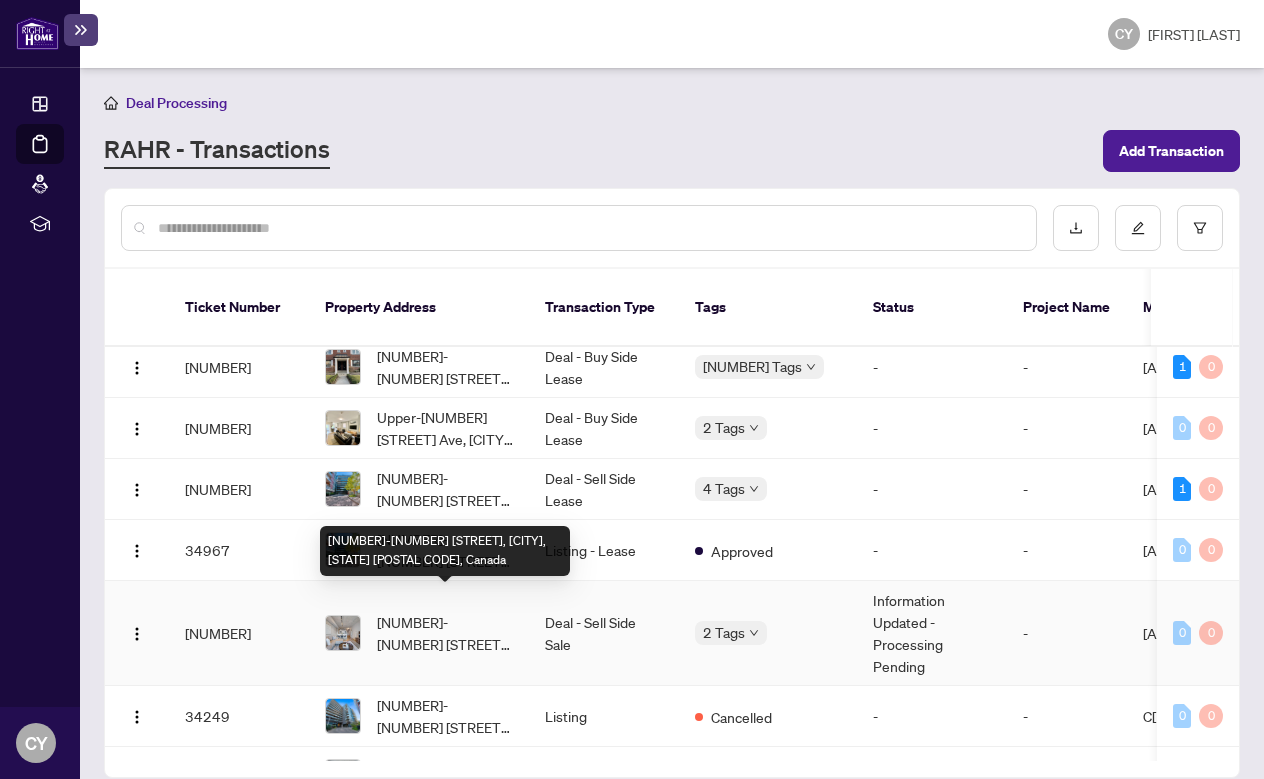 click on "[NUMBER]-[NUMBER] [STREET], [CITY], [STATE] [POSTAL CODE], Canada" at bounding box center [445, 633] 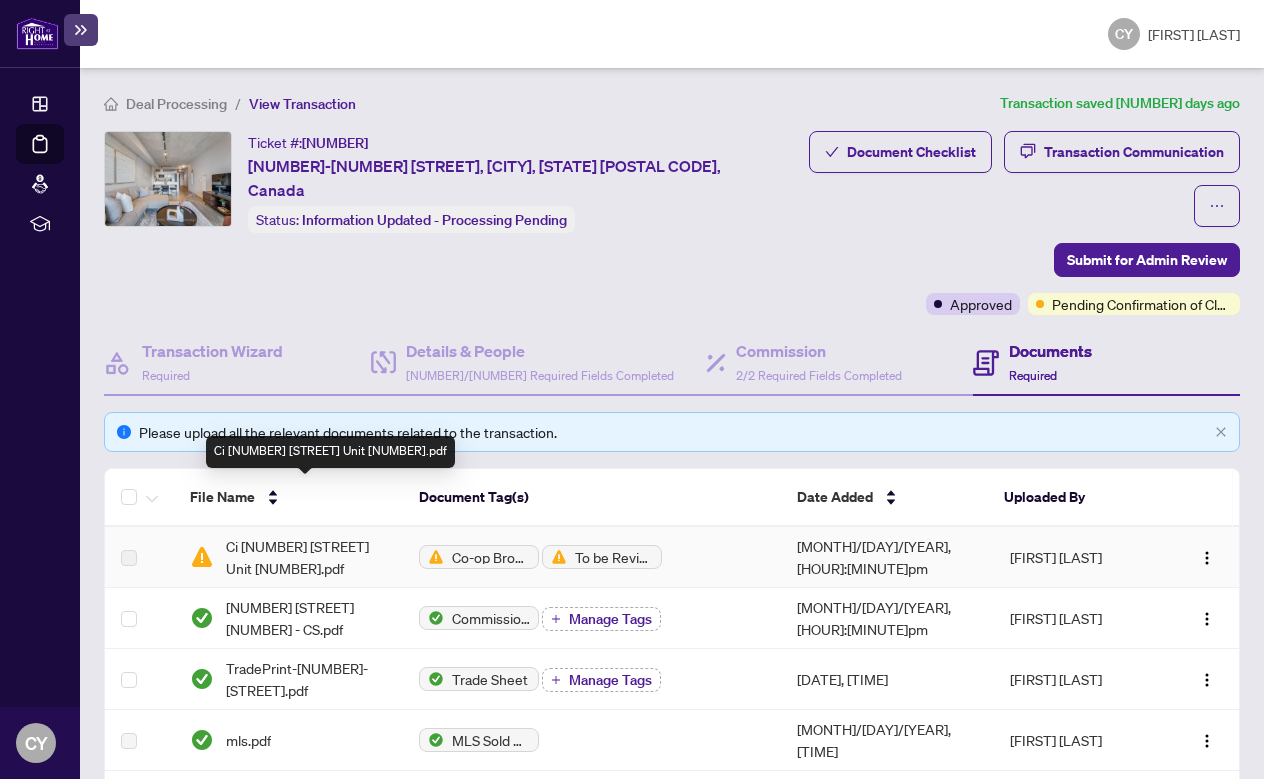 click on "Ci [NUMBER] [STREET] Unit [NUMBER].pdf" at bounding box center (306, 557) 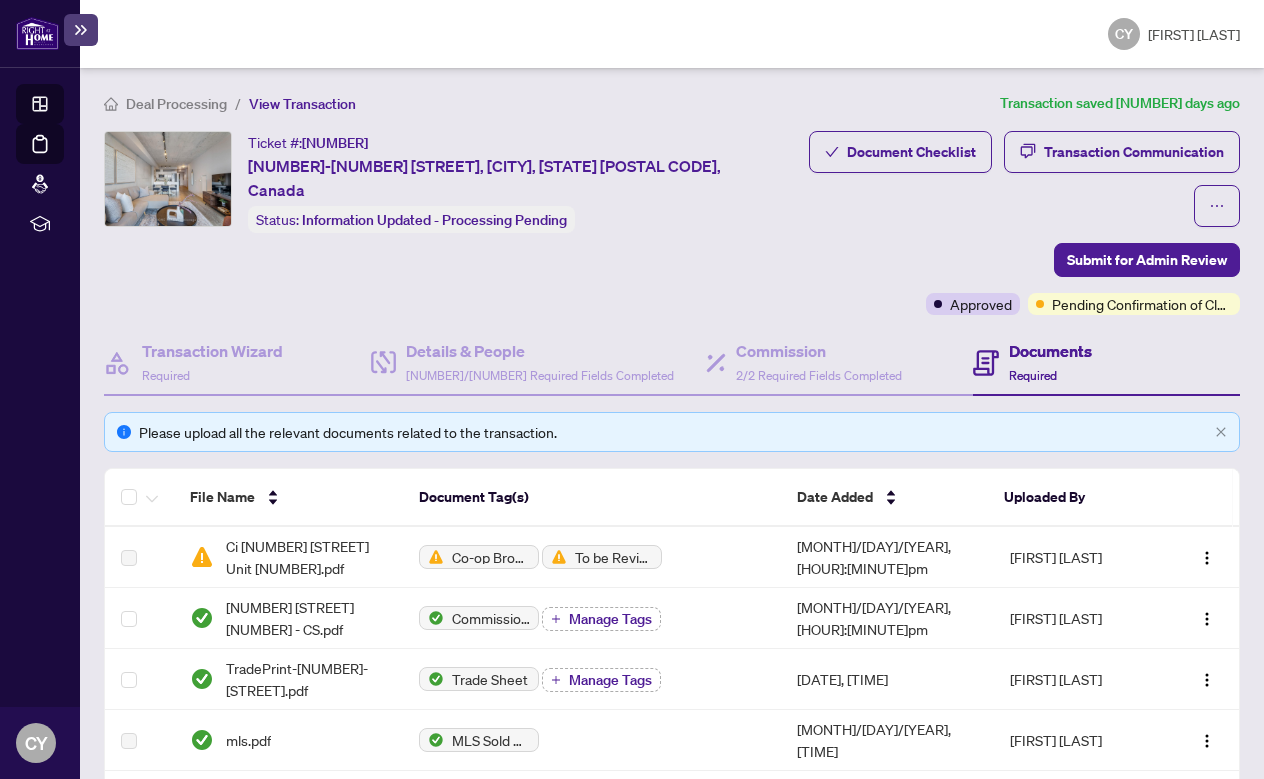 click on "Dashboard" at bounding box center [62, 107] 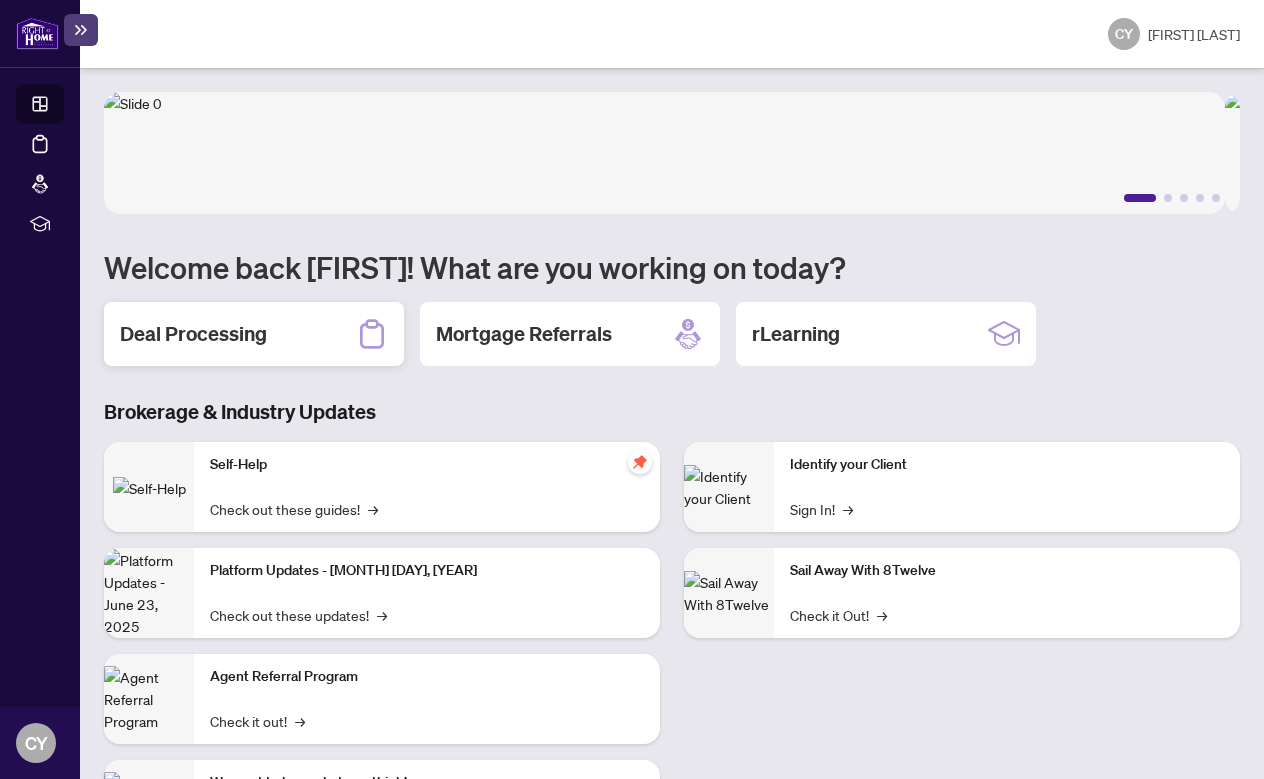 click on "Deal Processing" at bounding box center [193, 334] 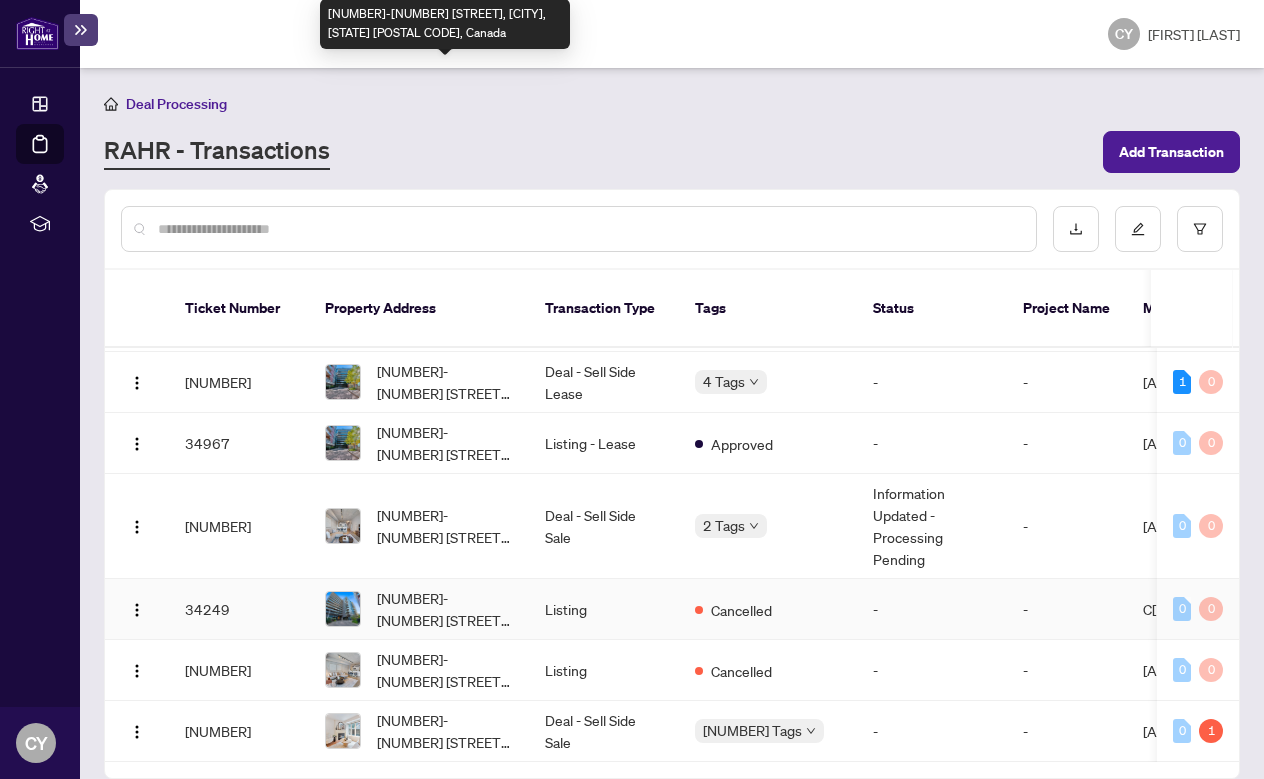 scroll, scrollTop: 767, scrollLeft: 2, axis: both 